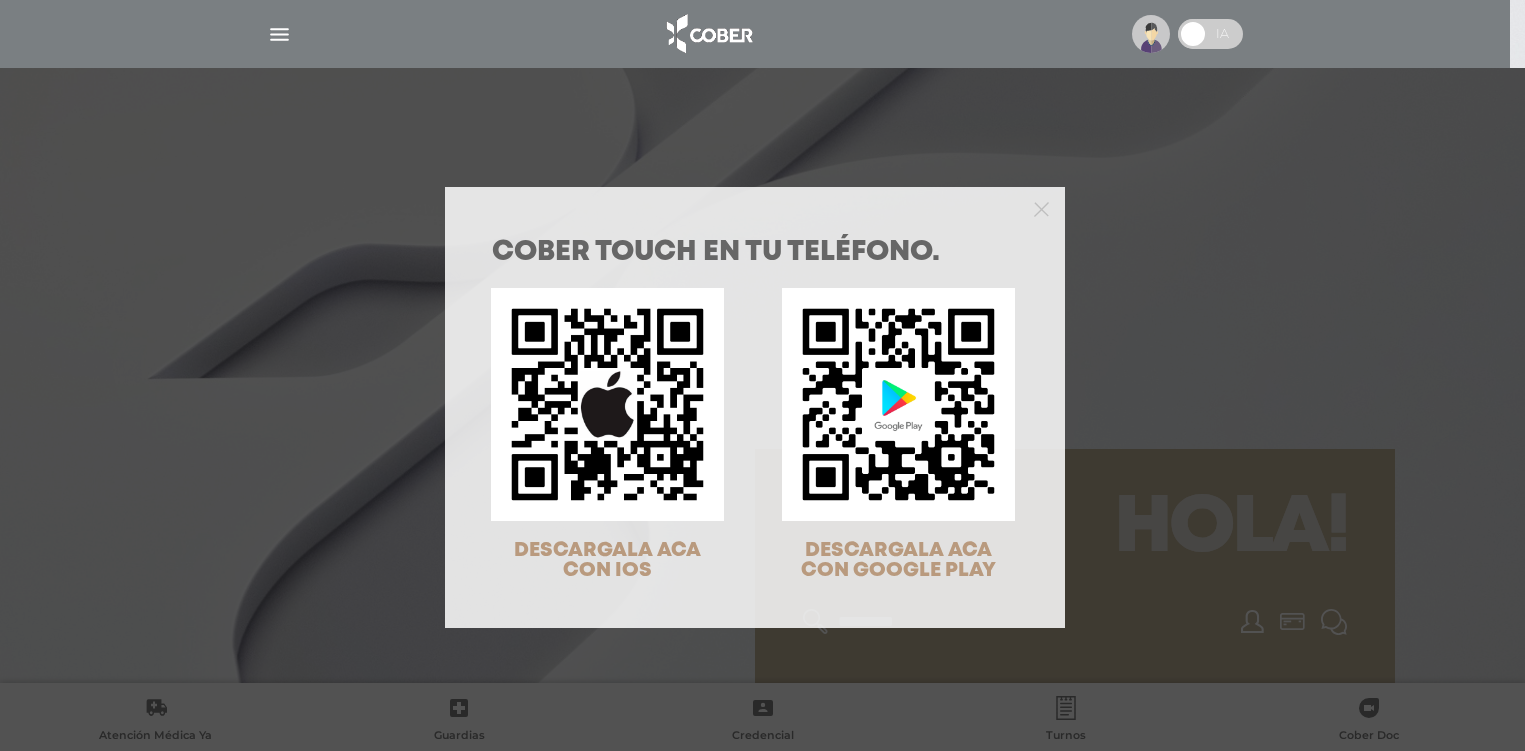 scroll, scrollTop: 0, scrollLeft: 0, axis: both 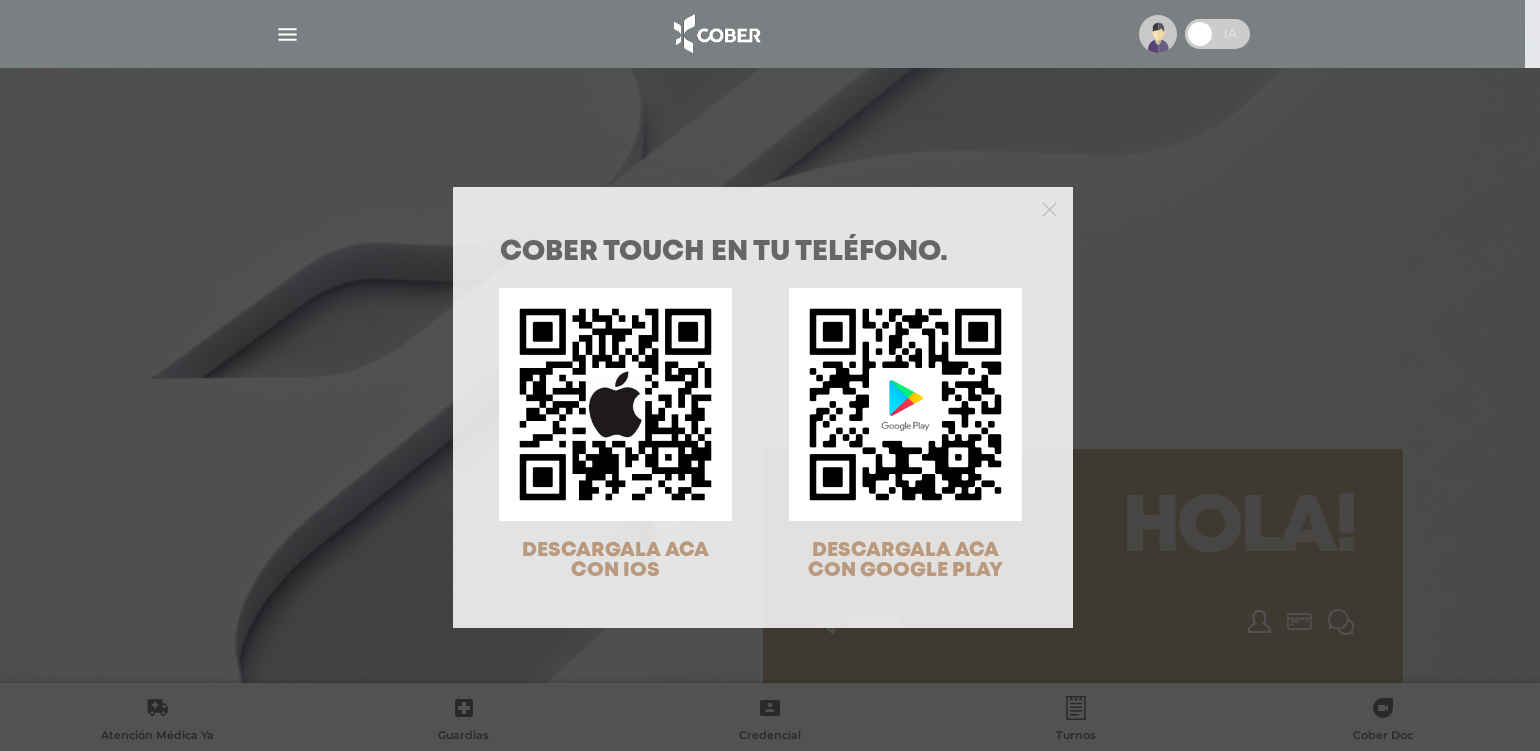 click at bounding box center [905, 404] 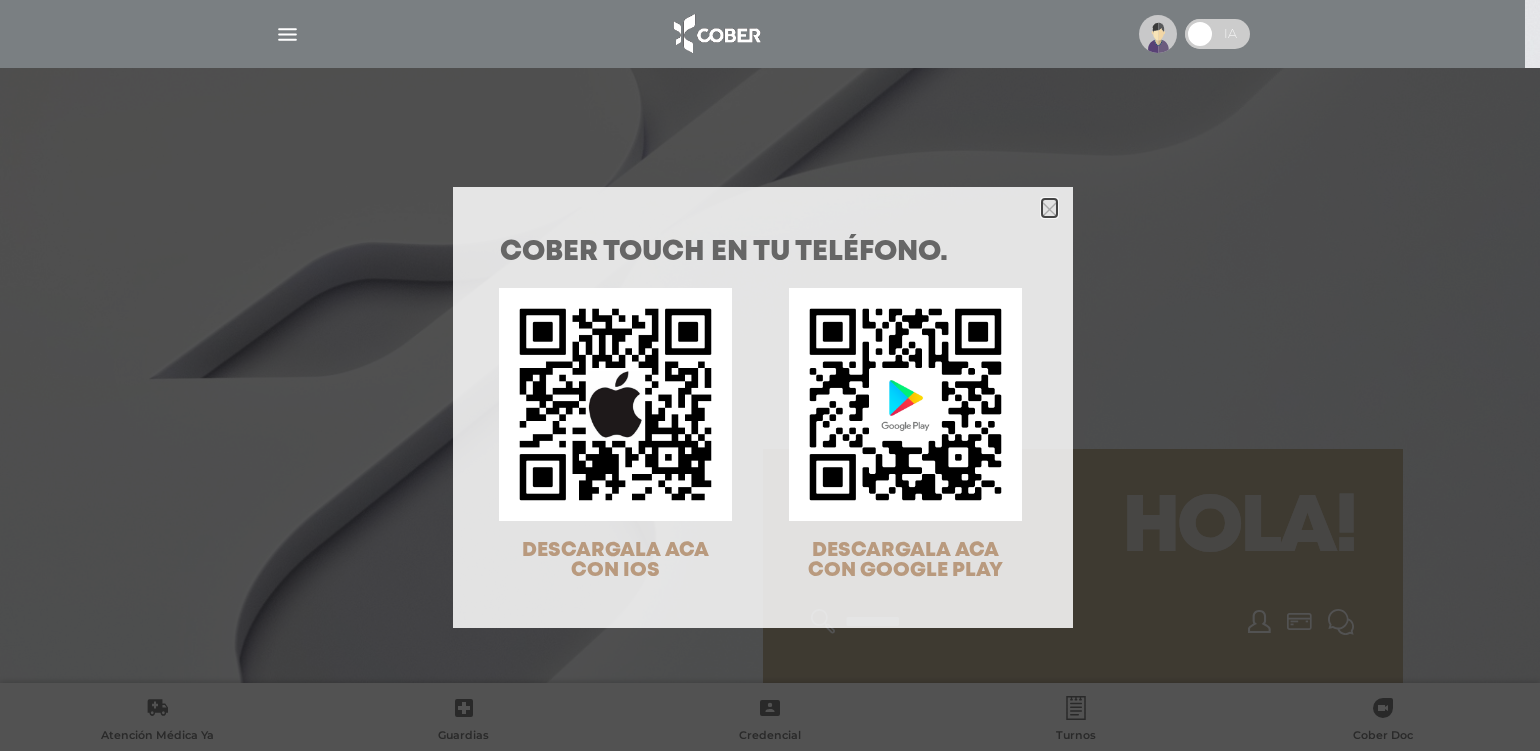 click 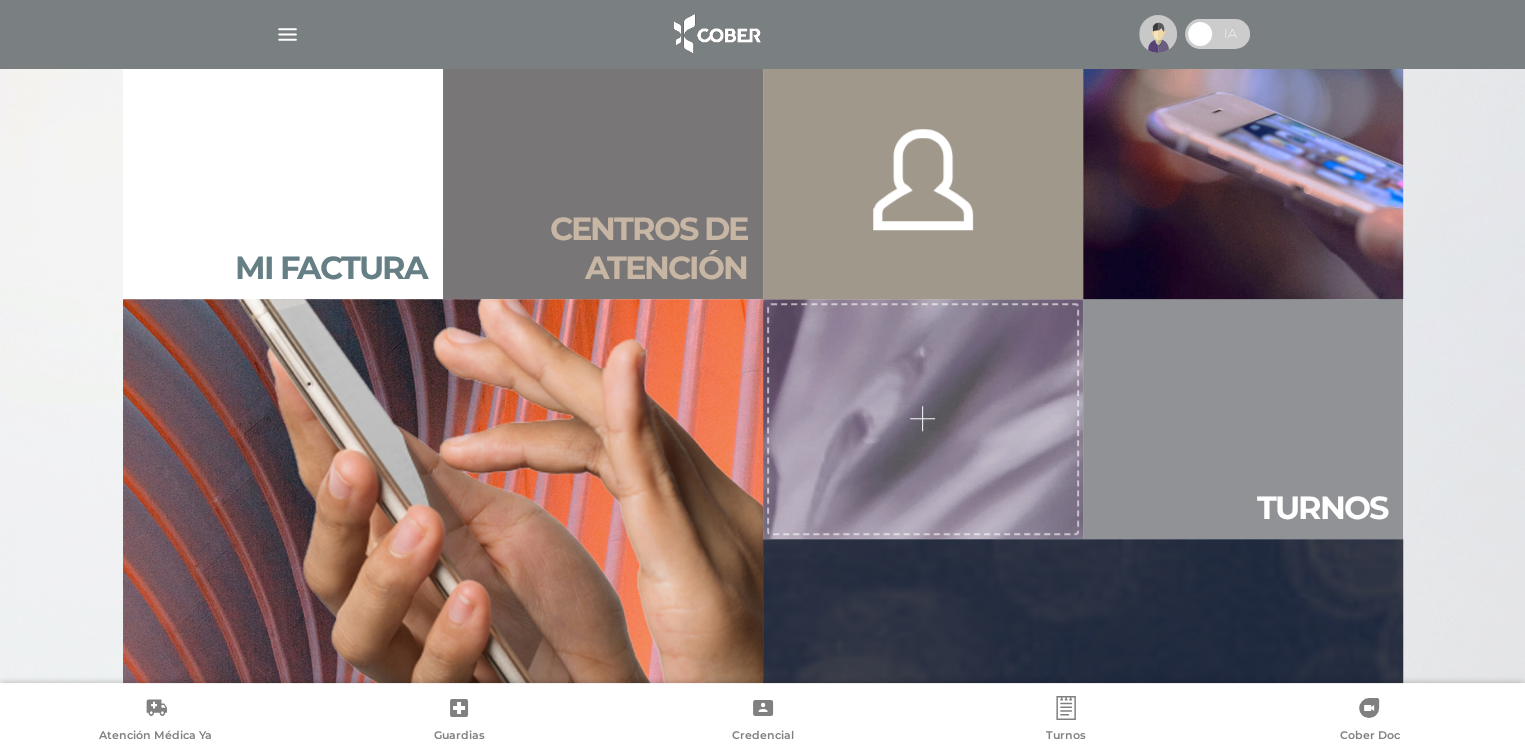scroll, scrollTop: 1560, scrollLeft: 0, axis: vertical 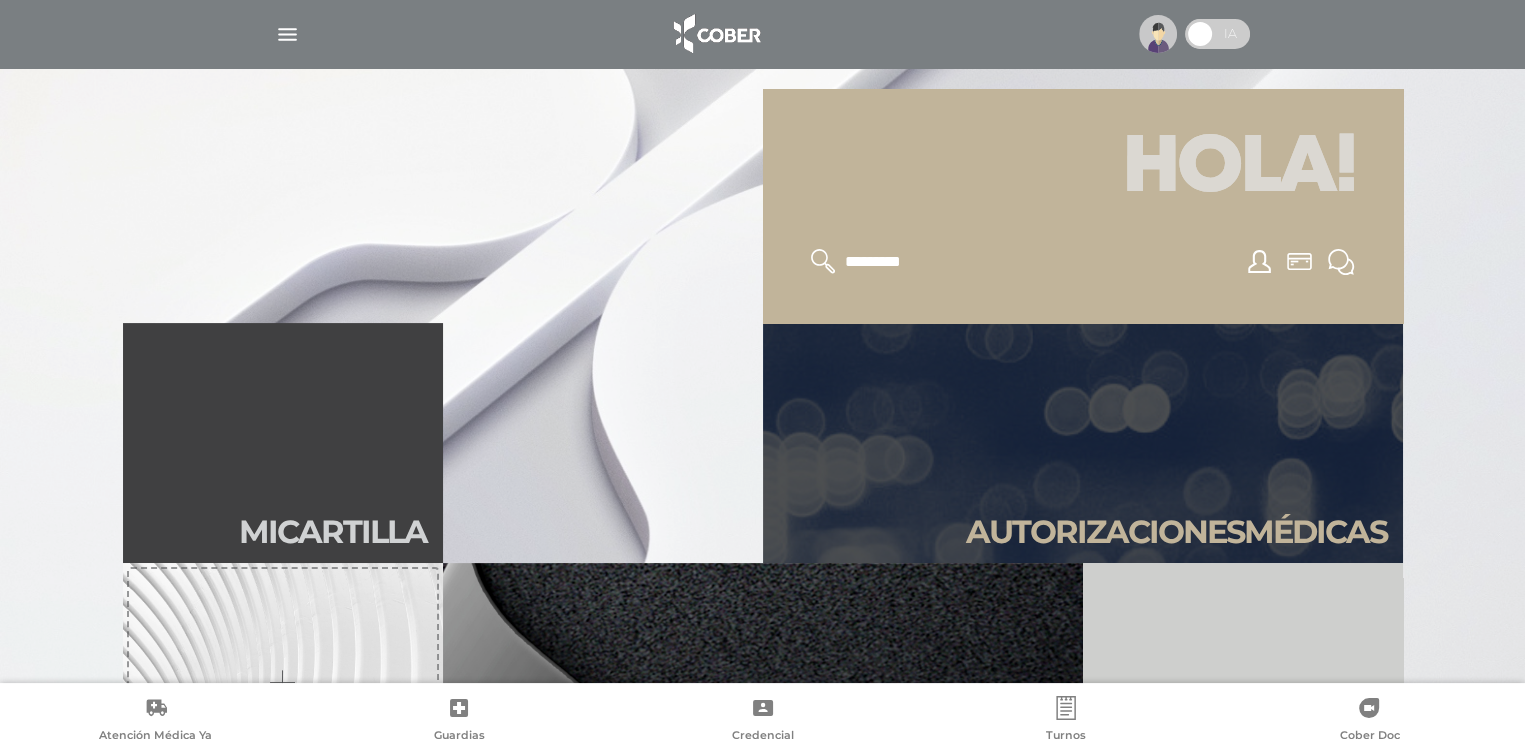 click 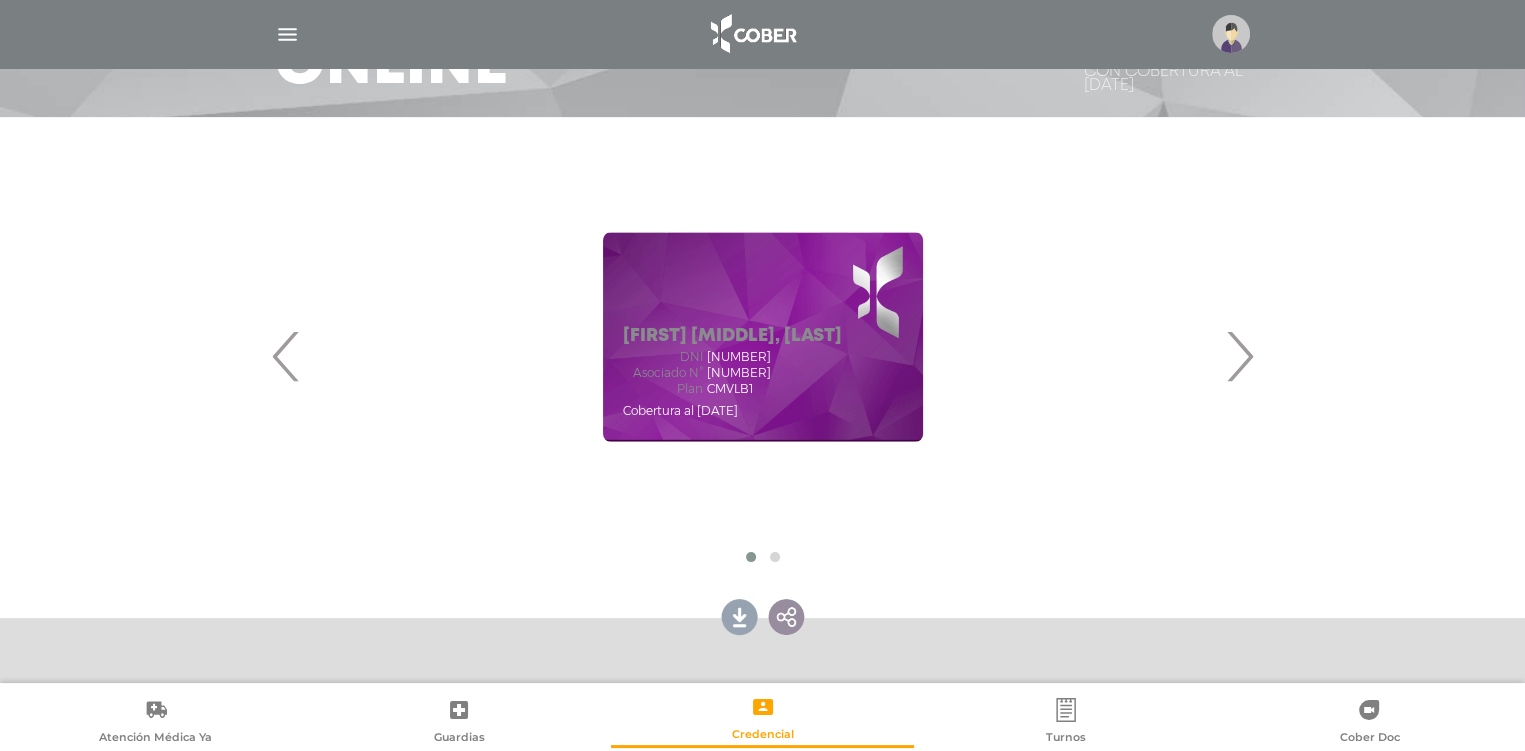 scroll, scrollTop: 274, scrollLeft: 0, axis: vertical 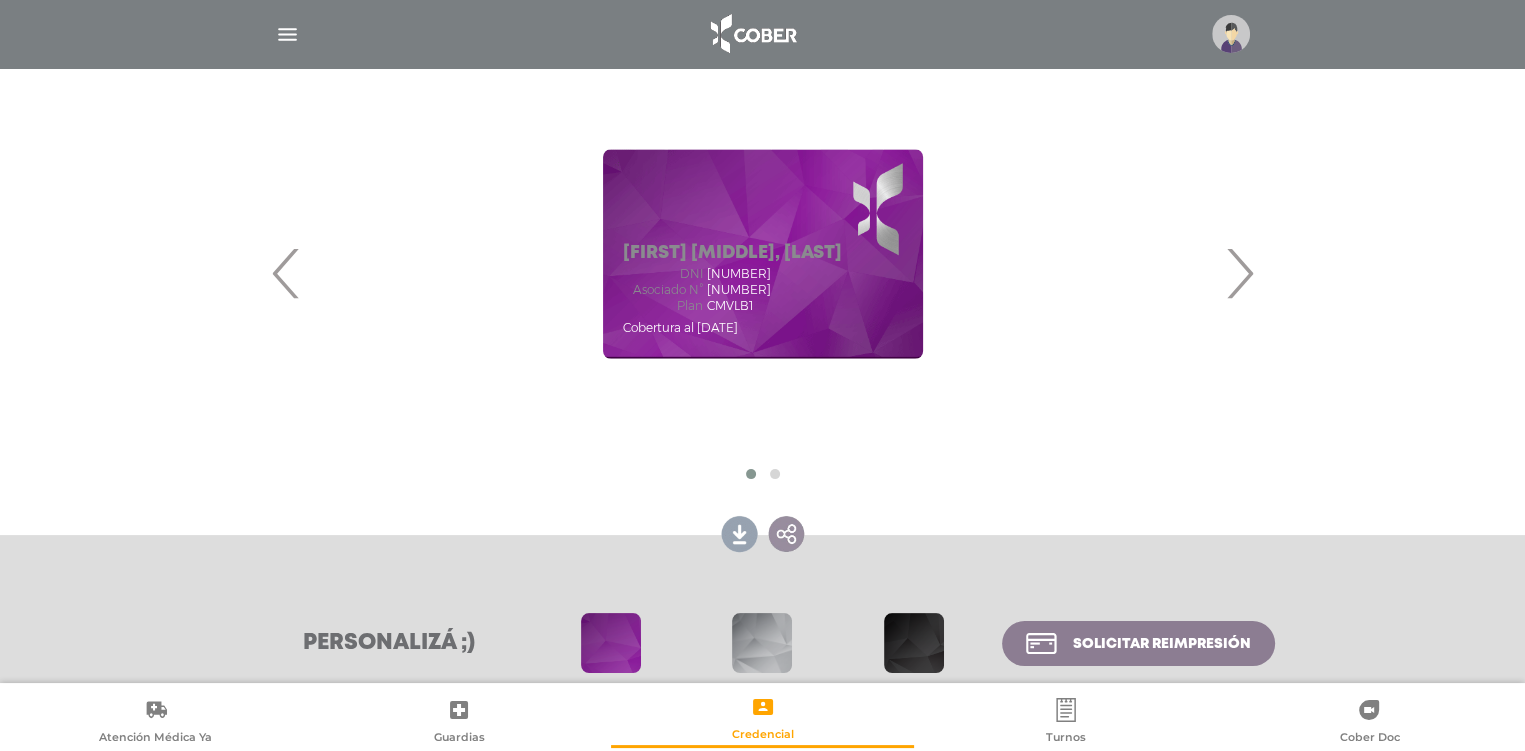 click on "›" at bounding box center [1239, 273] 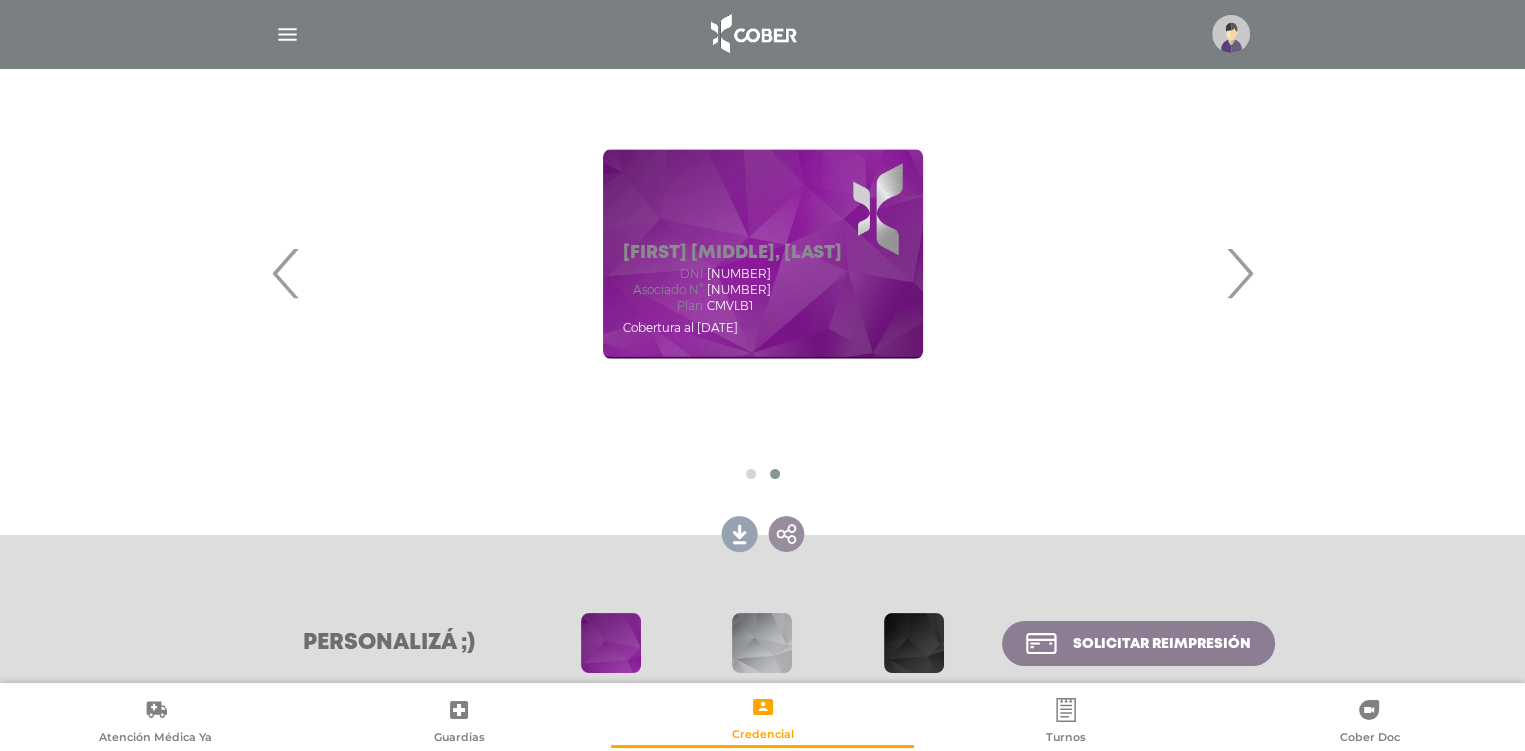 click on "›" at bounding box center [1239, 273] 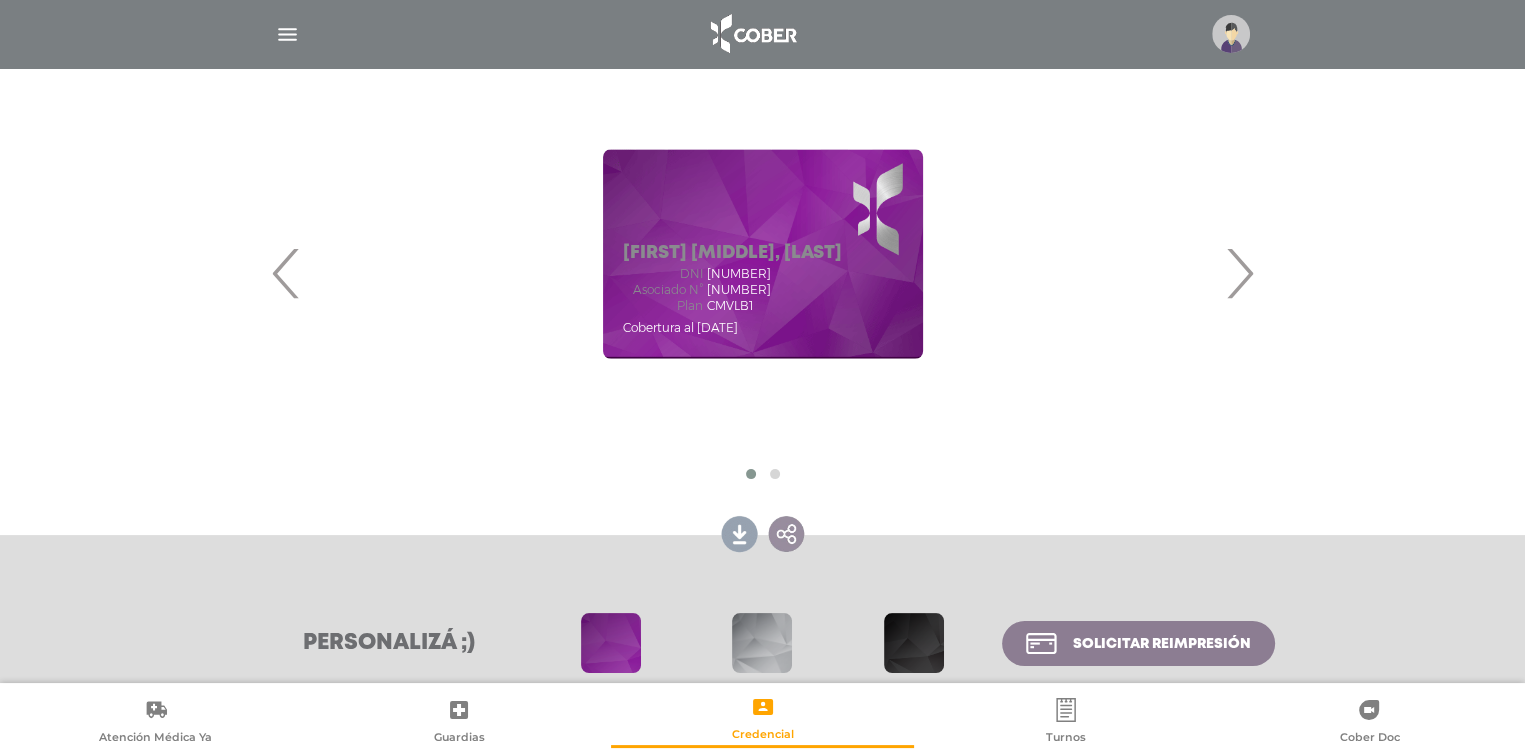 click on "‹ ›" at bounding box center (763, 272) 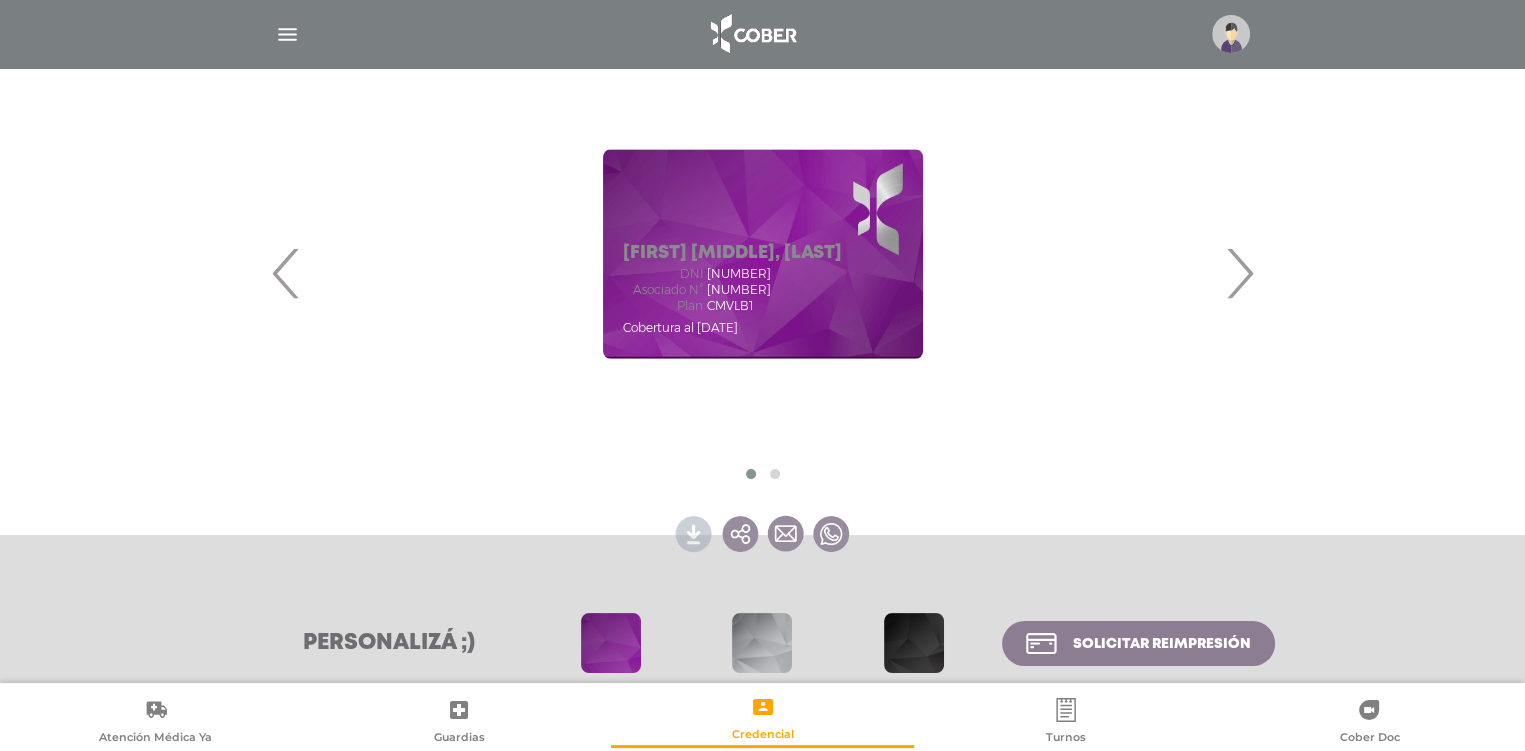 click at bounding box center (694, 532) 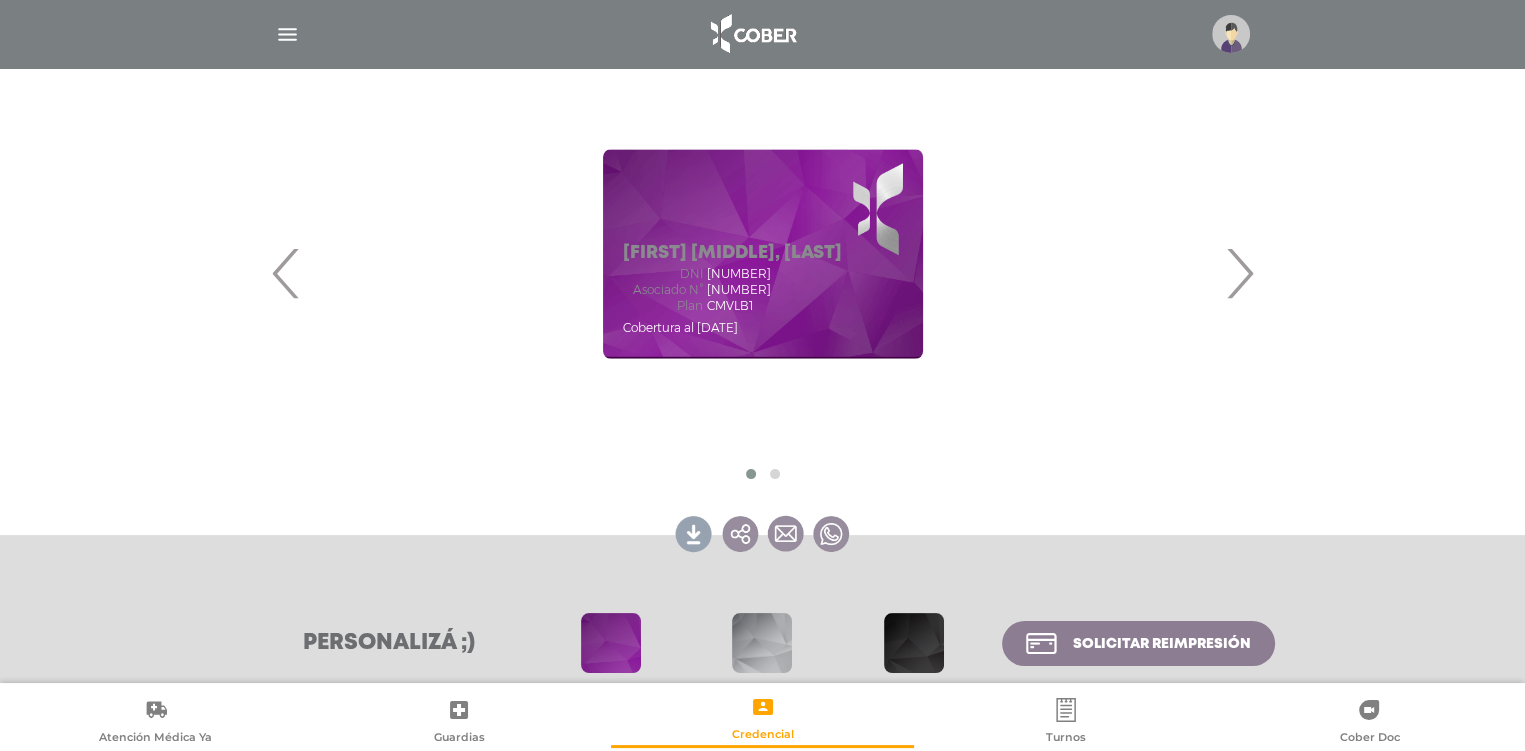 scroll, scrollTop: 0, scrollLeft: 0, axis: both 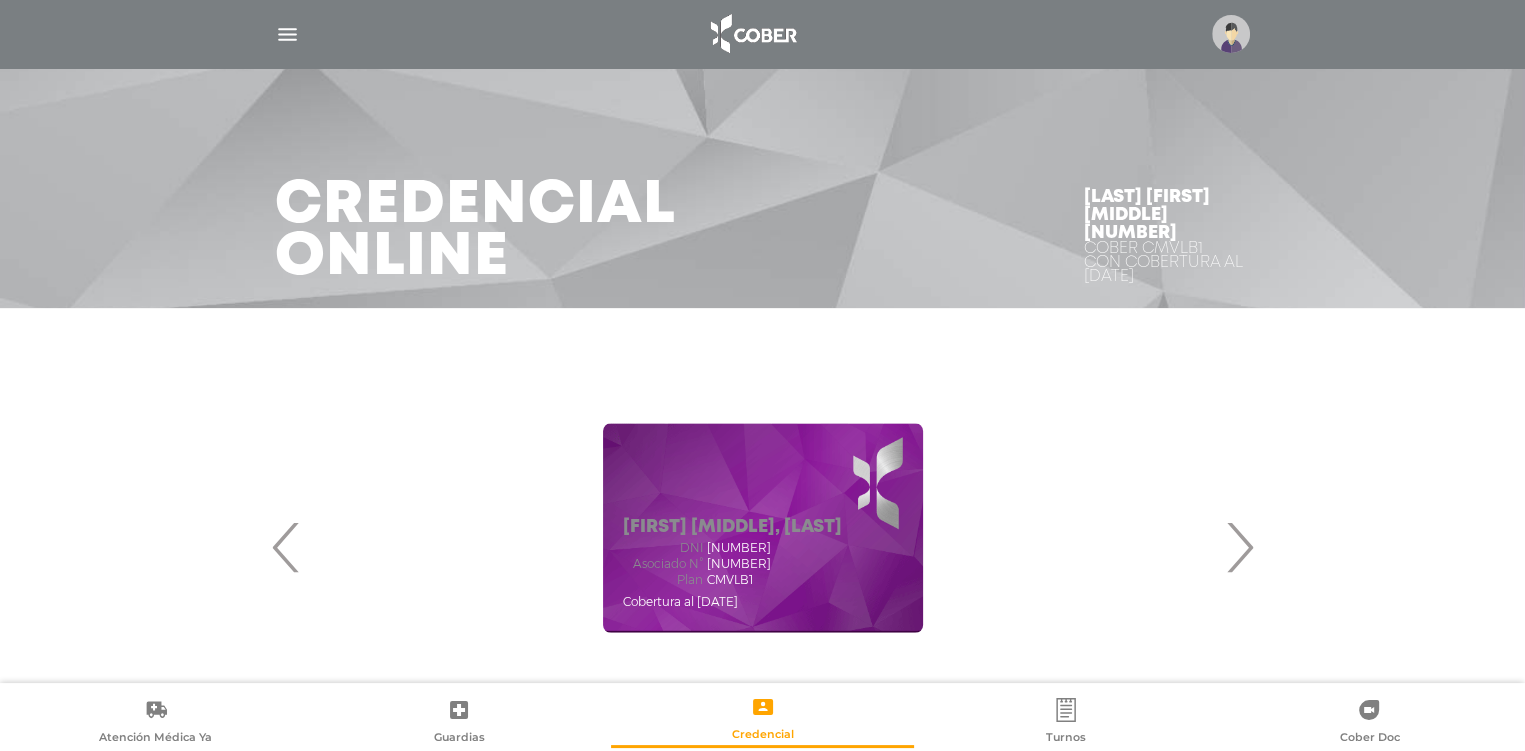 click at bounding box center (287, 34) 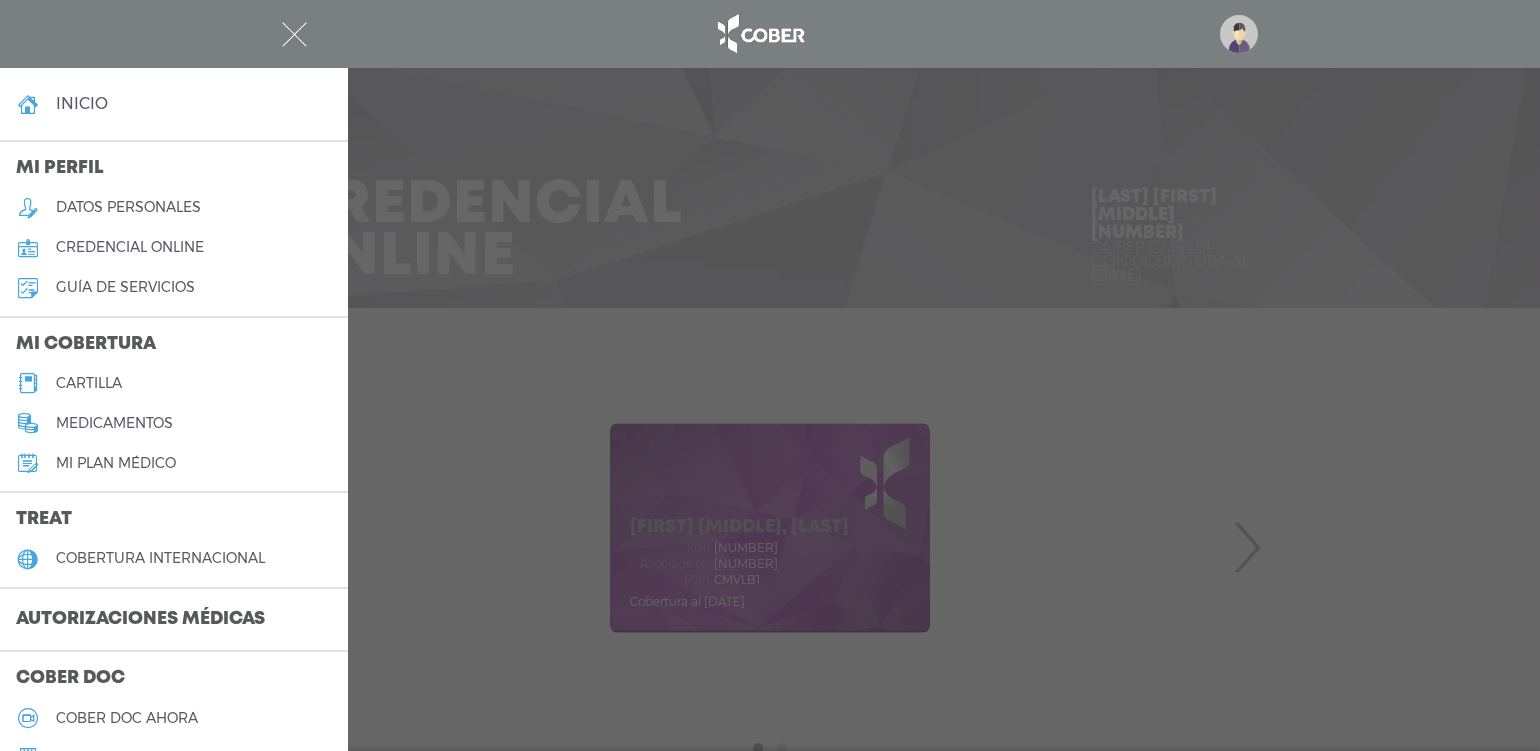 click on "cartilla" at bounding box center [89, 383] 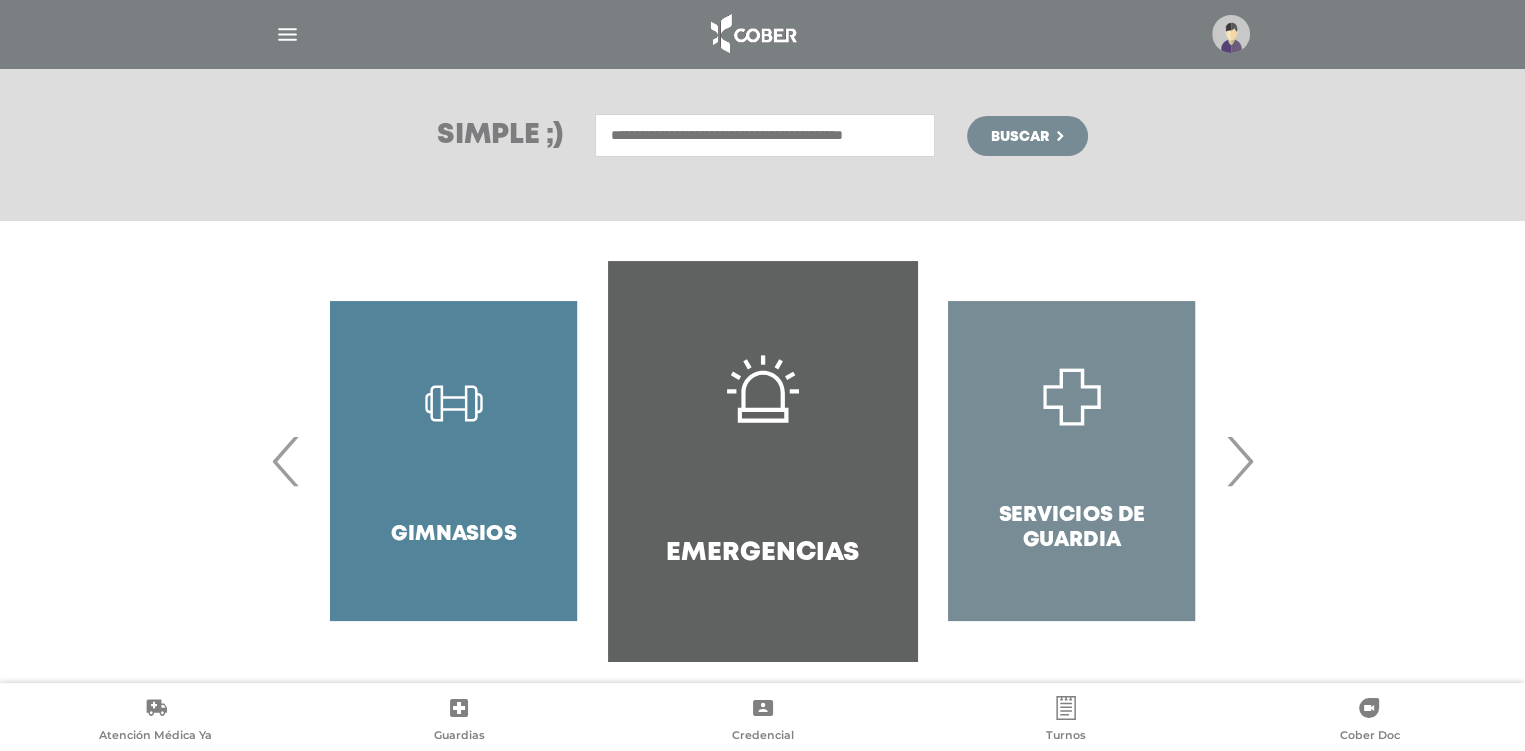 scroll, scrollTop: 275, scrollLeft: 0, axis: vertical 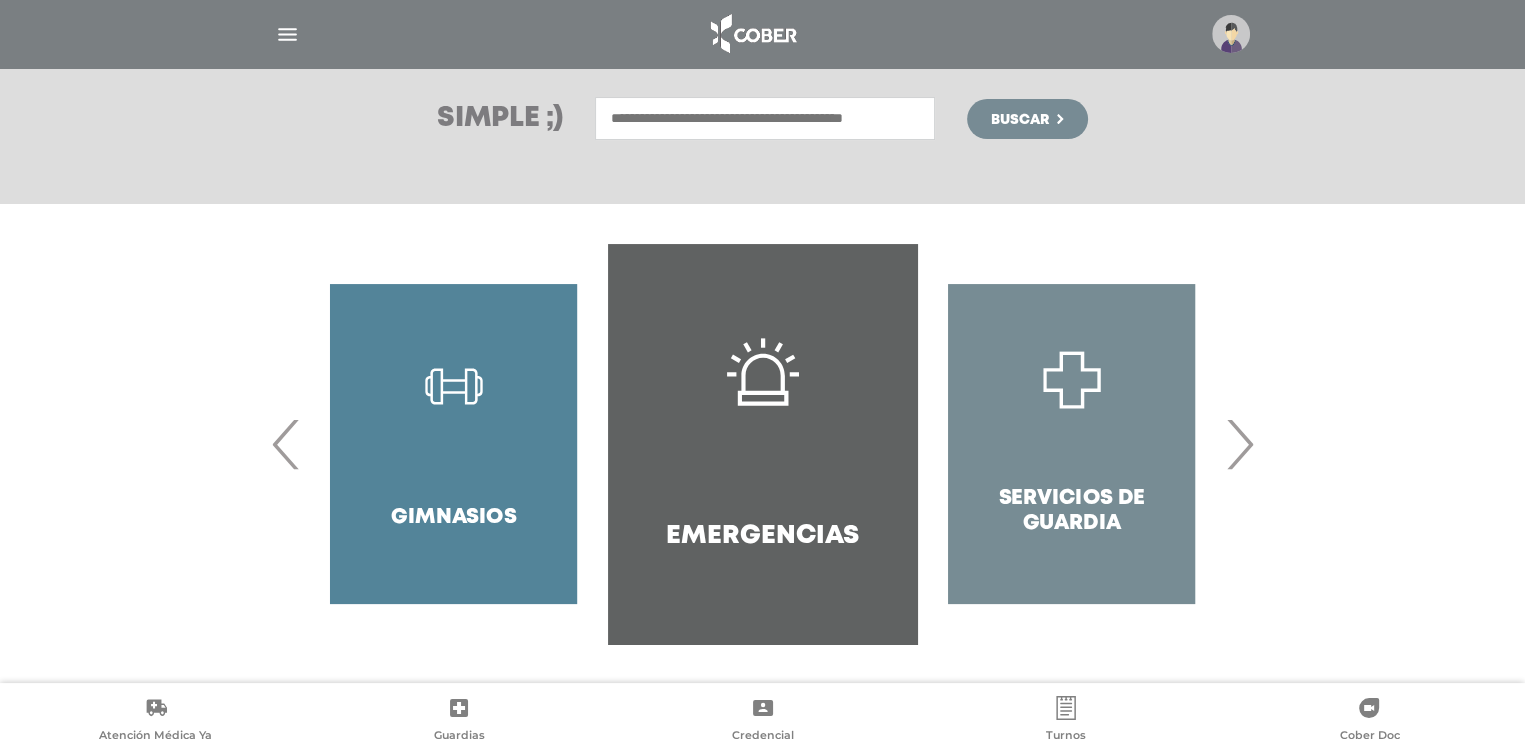 click on "›" at bounding box center [1239, 444] 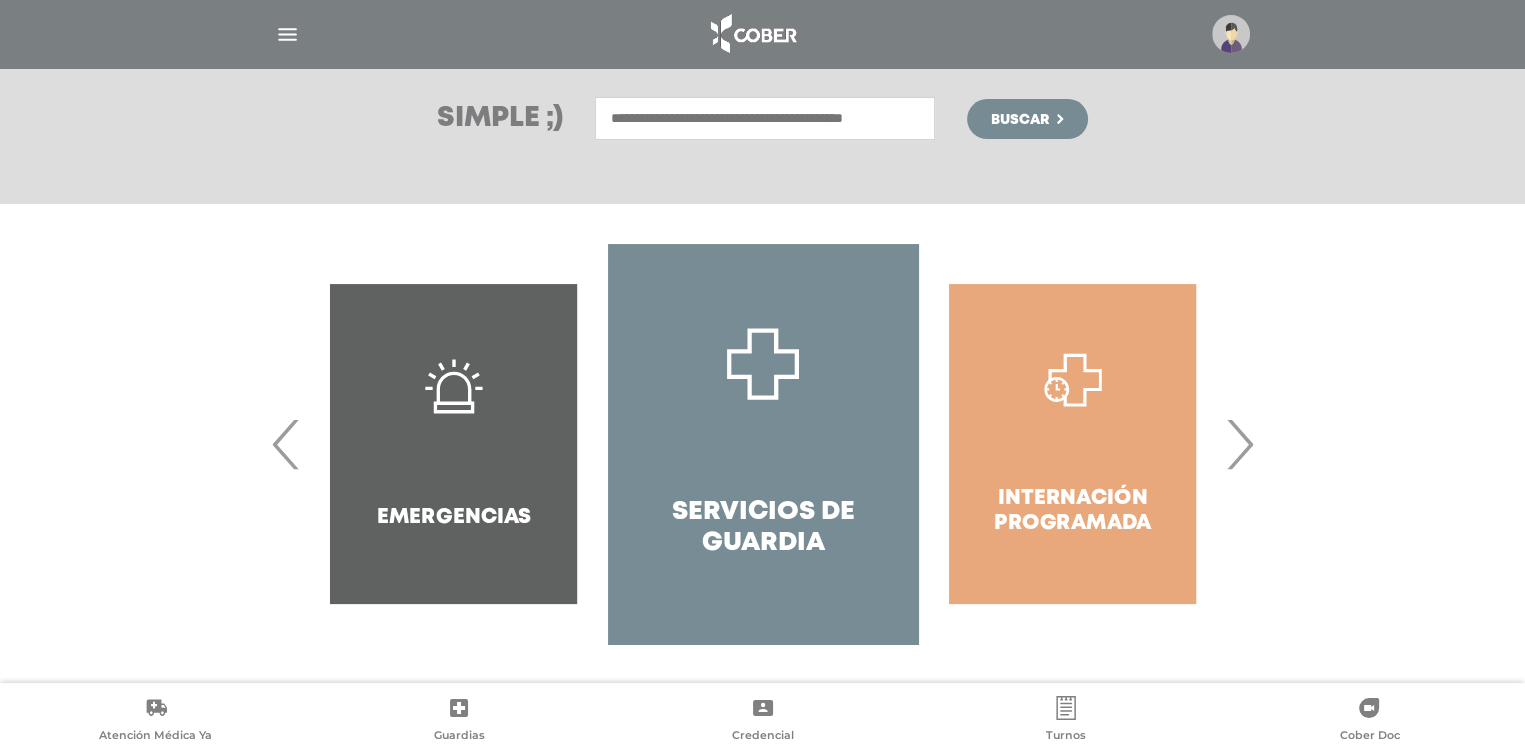 click on "›" at bounding box center (1239, 444) 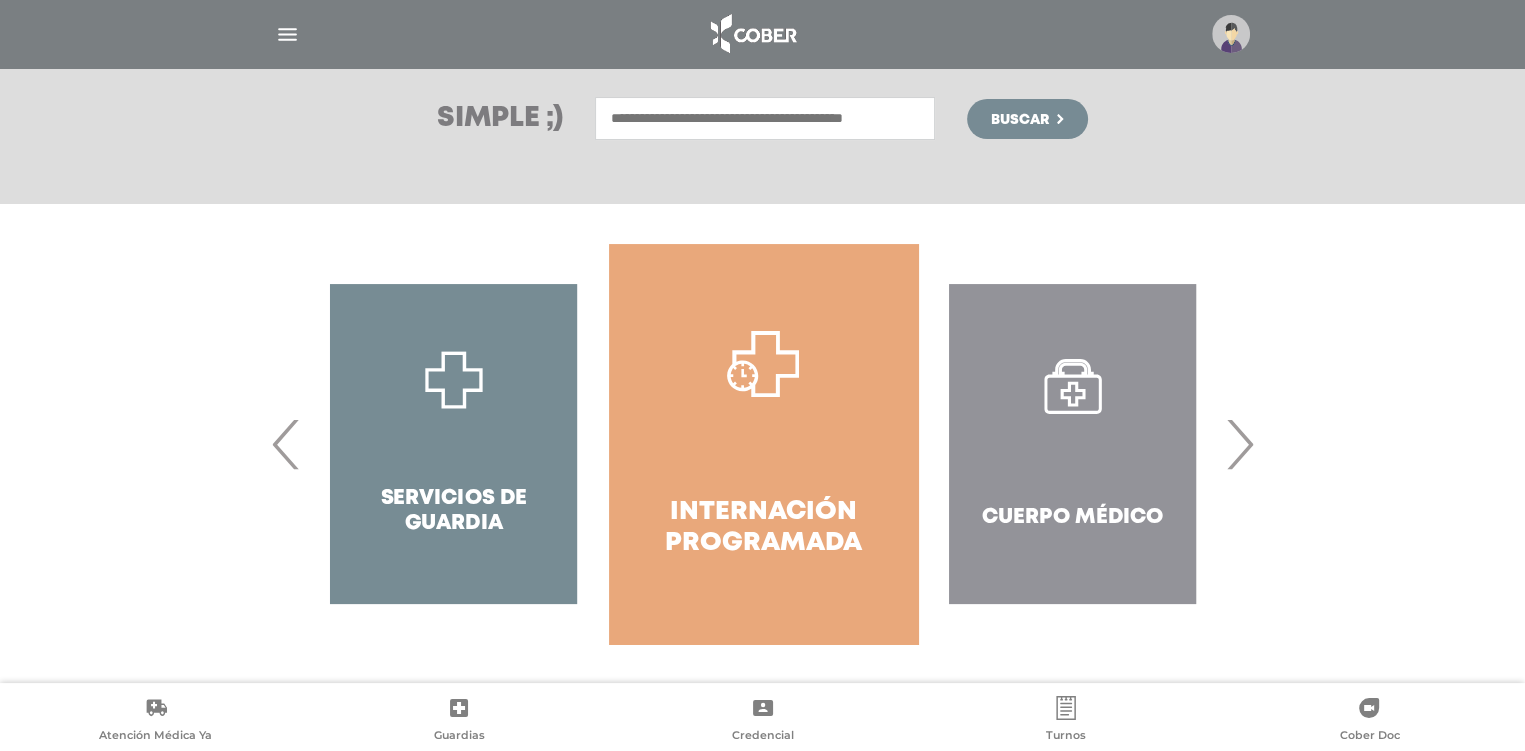 click on "›" at bounding box center [1239, 444] 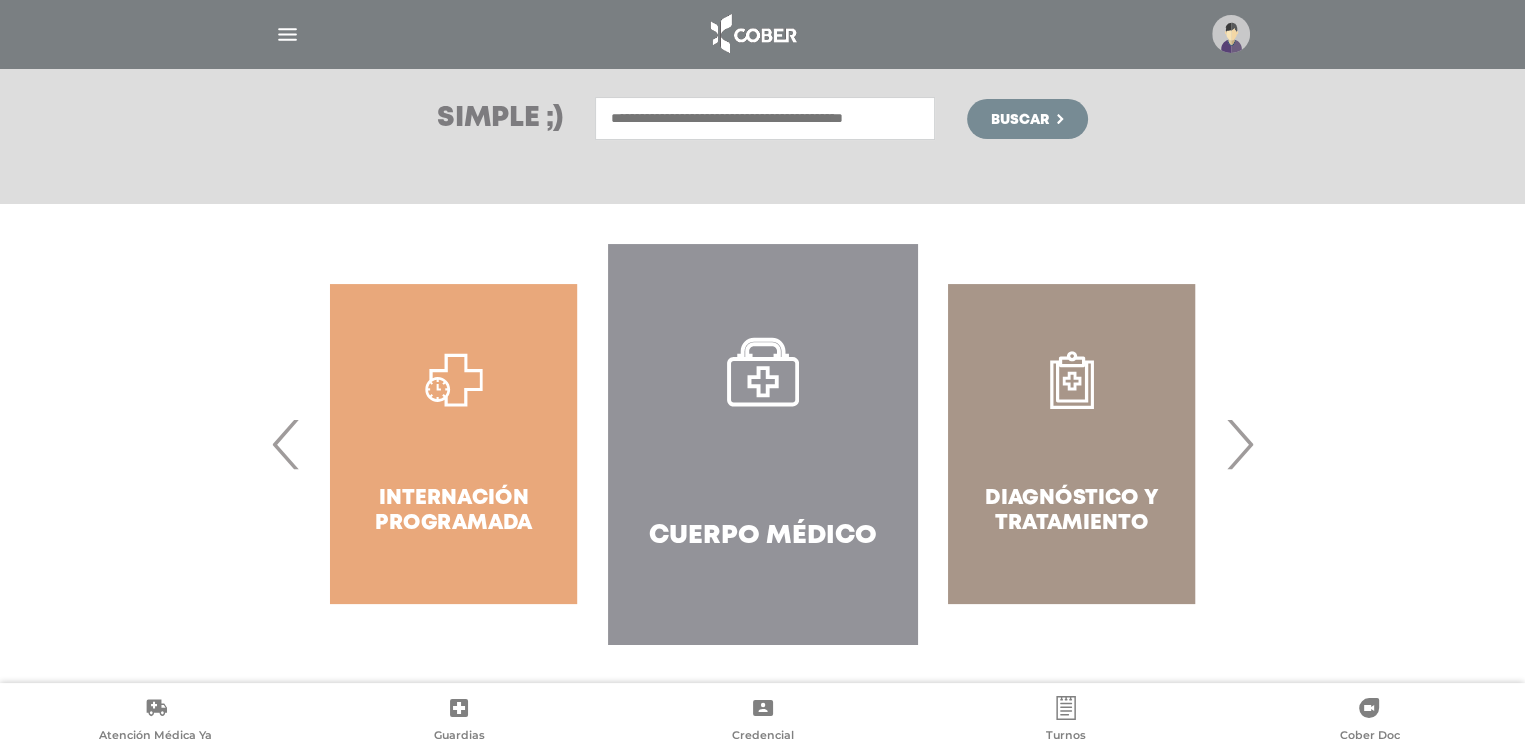 click on "Cuerpo Médico" at bounding box center (762, 444) 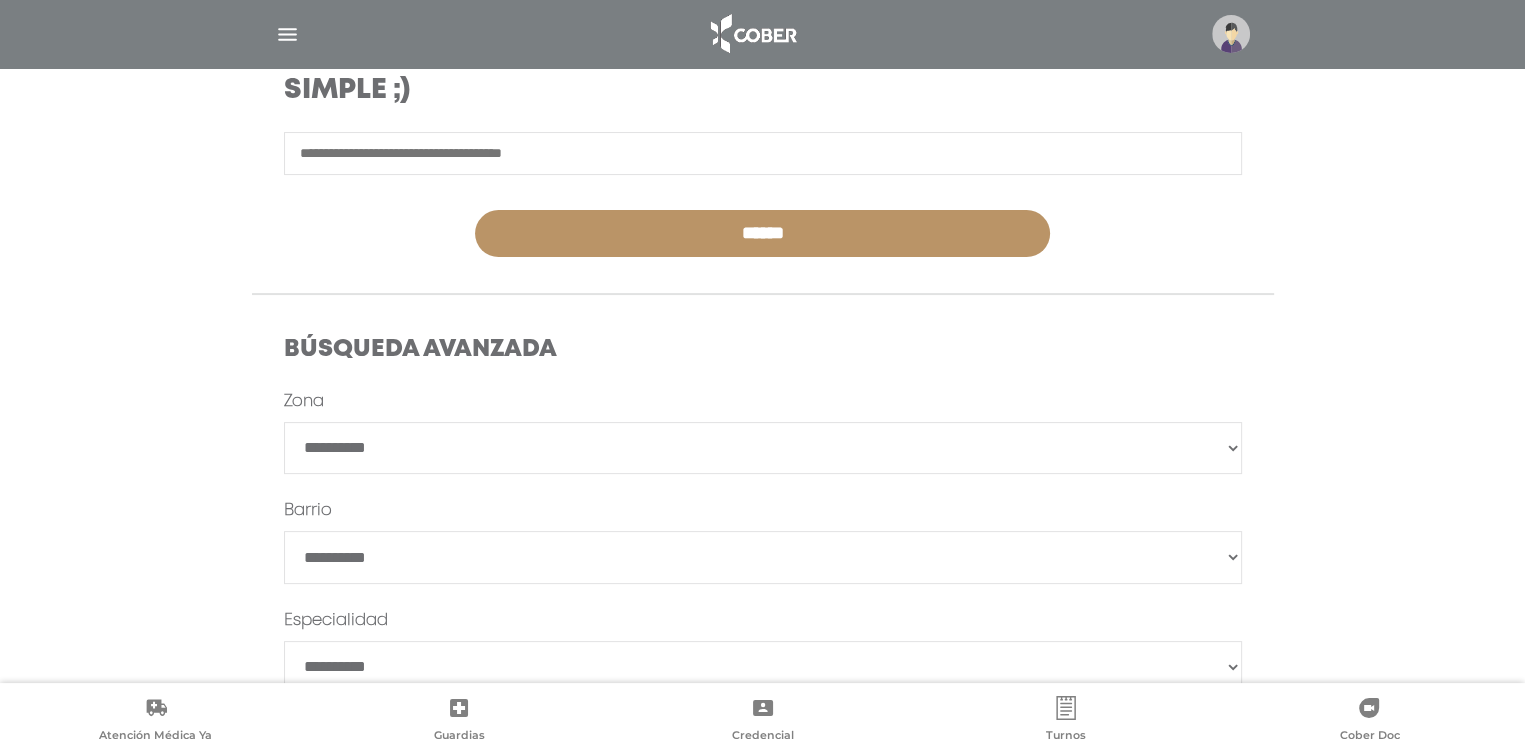 scroll, scrollTop: 400, scrollLeft: 0, axis: vertical 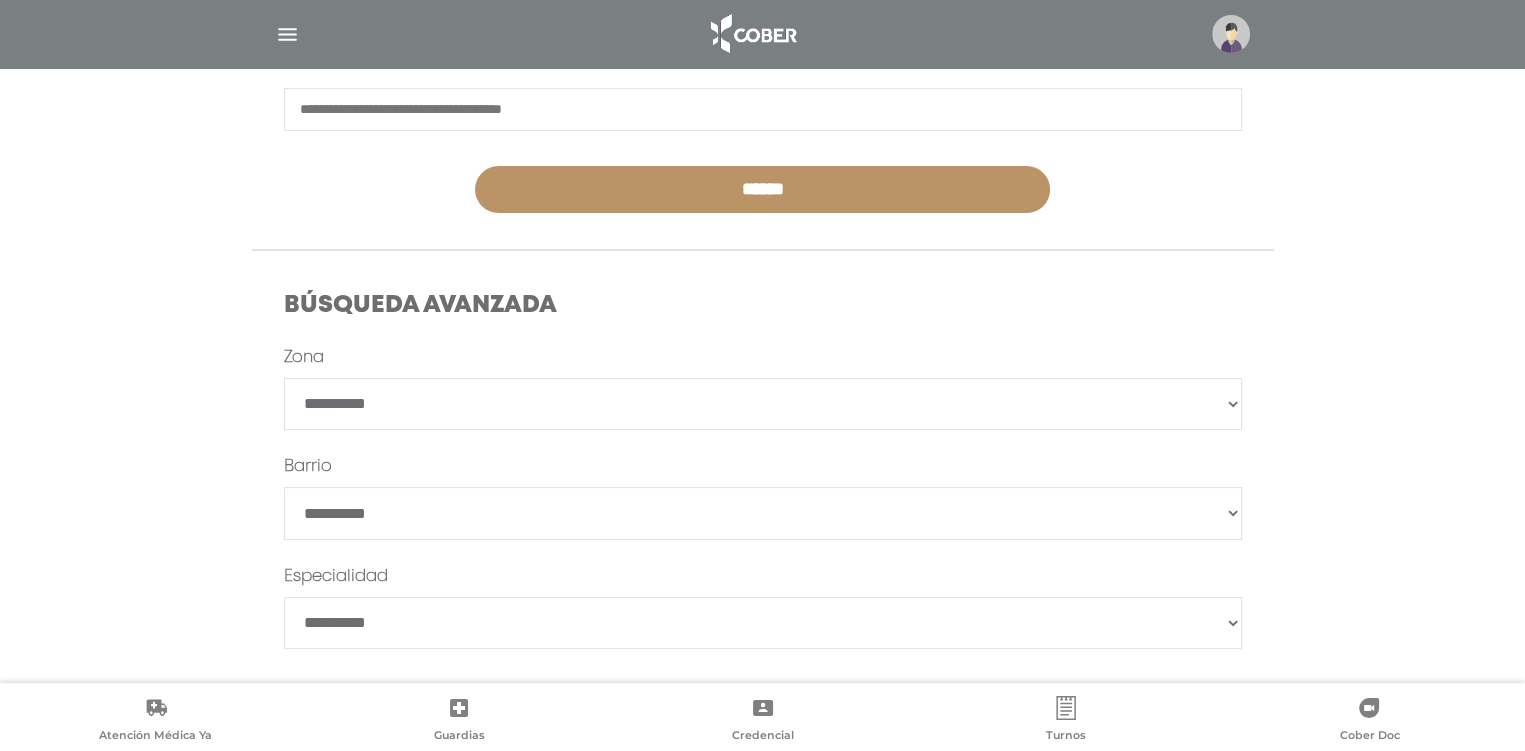 click on "**********" at bounding box center [763, 404] 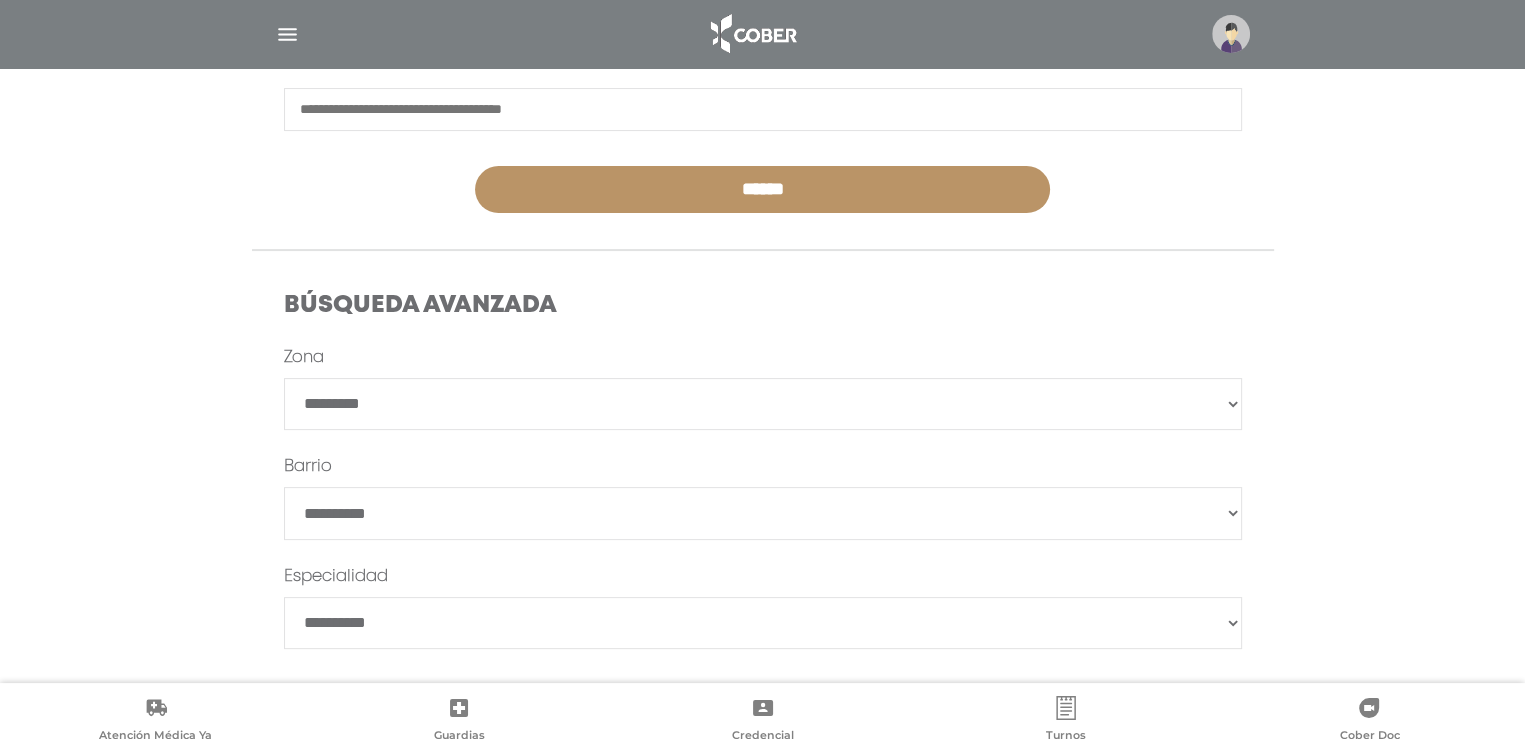 click on "**********" at bounding box center (763, 404) 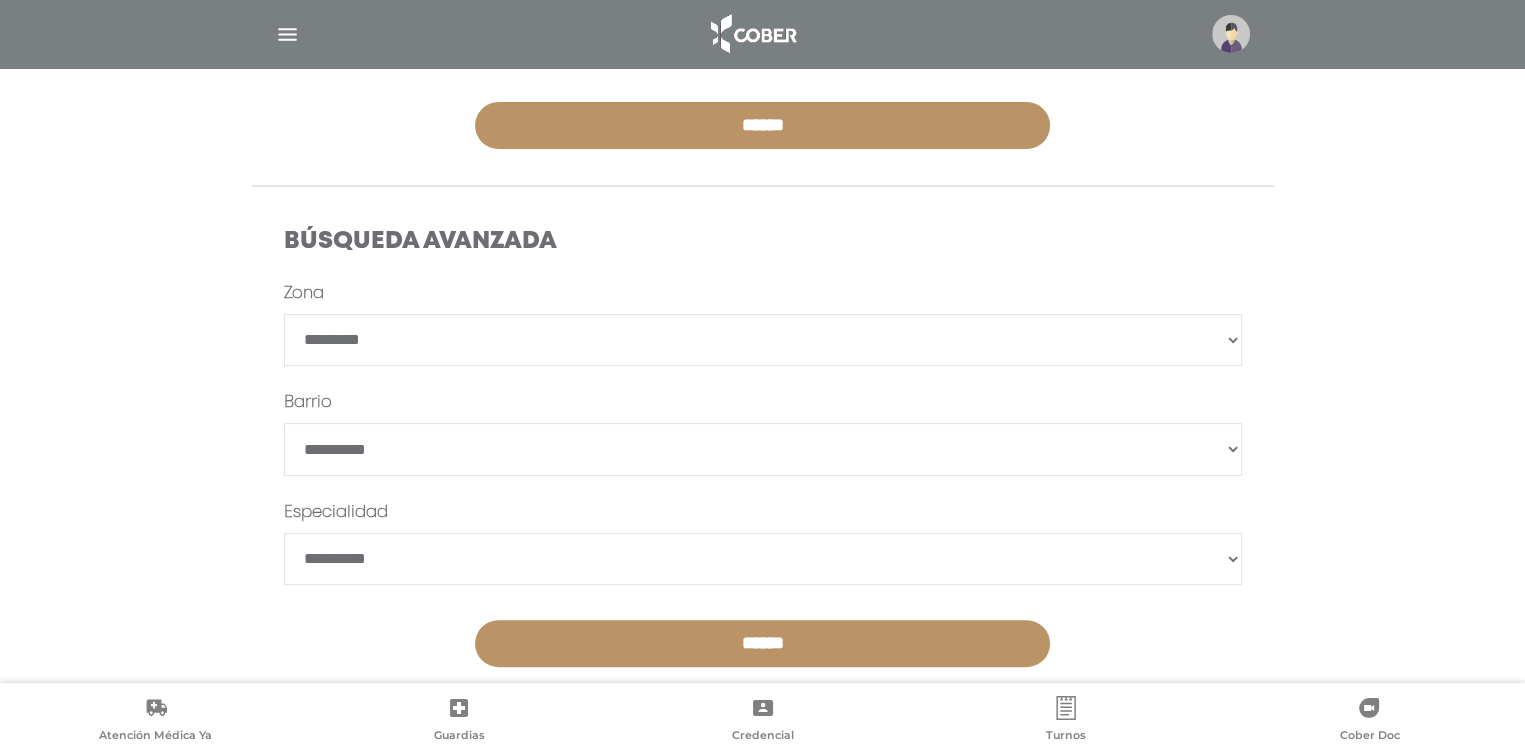 scroll, scrollTop: 498, scrollLeft: 0, axis: vertical 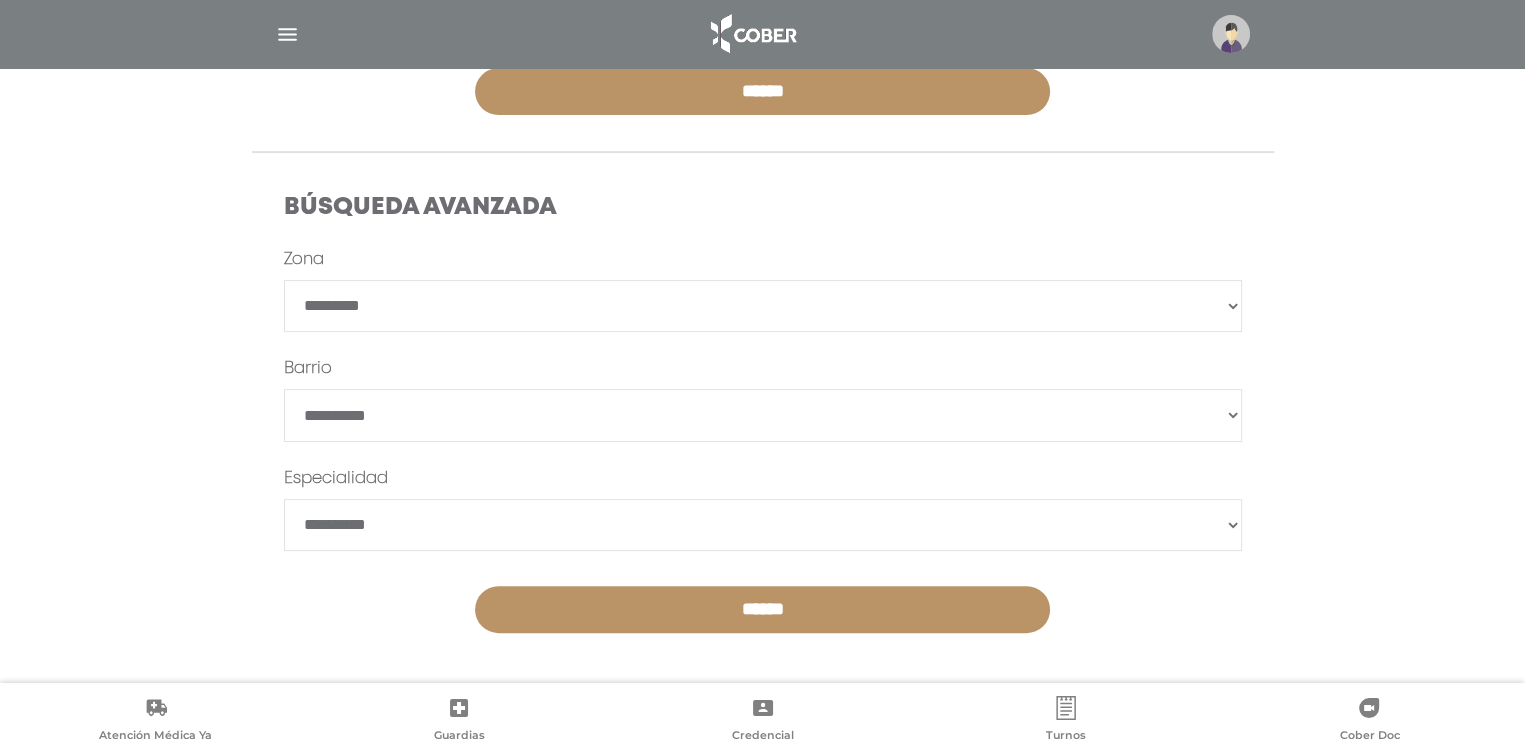 click on "******" at bounding box center (763, 415) 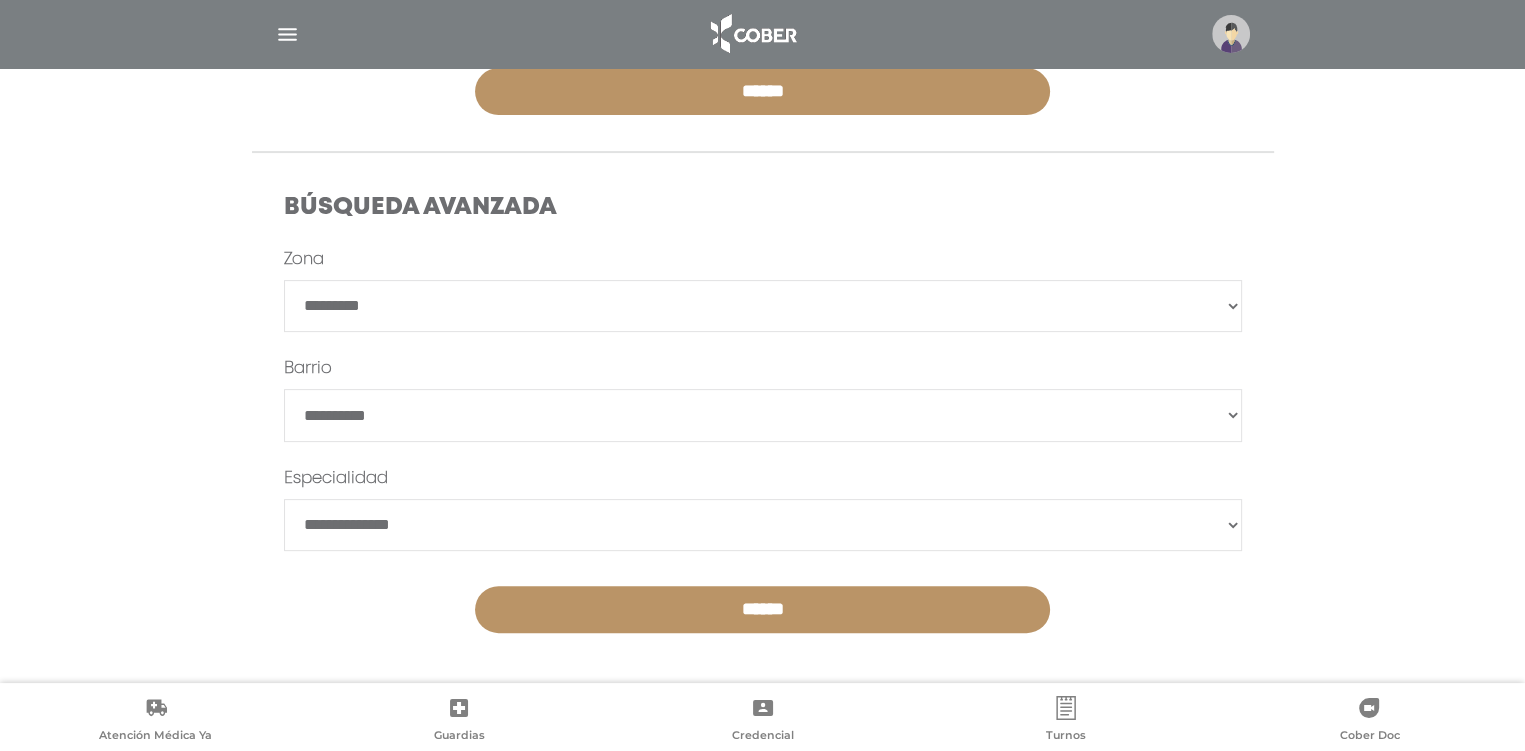 click on "**********" at bounding box center [763, 525] 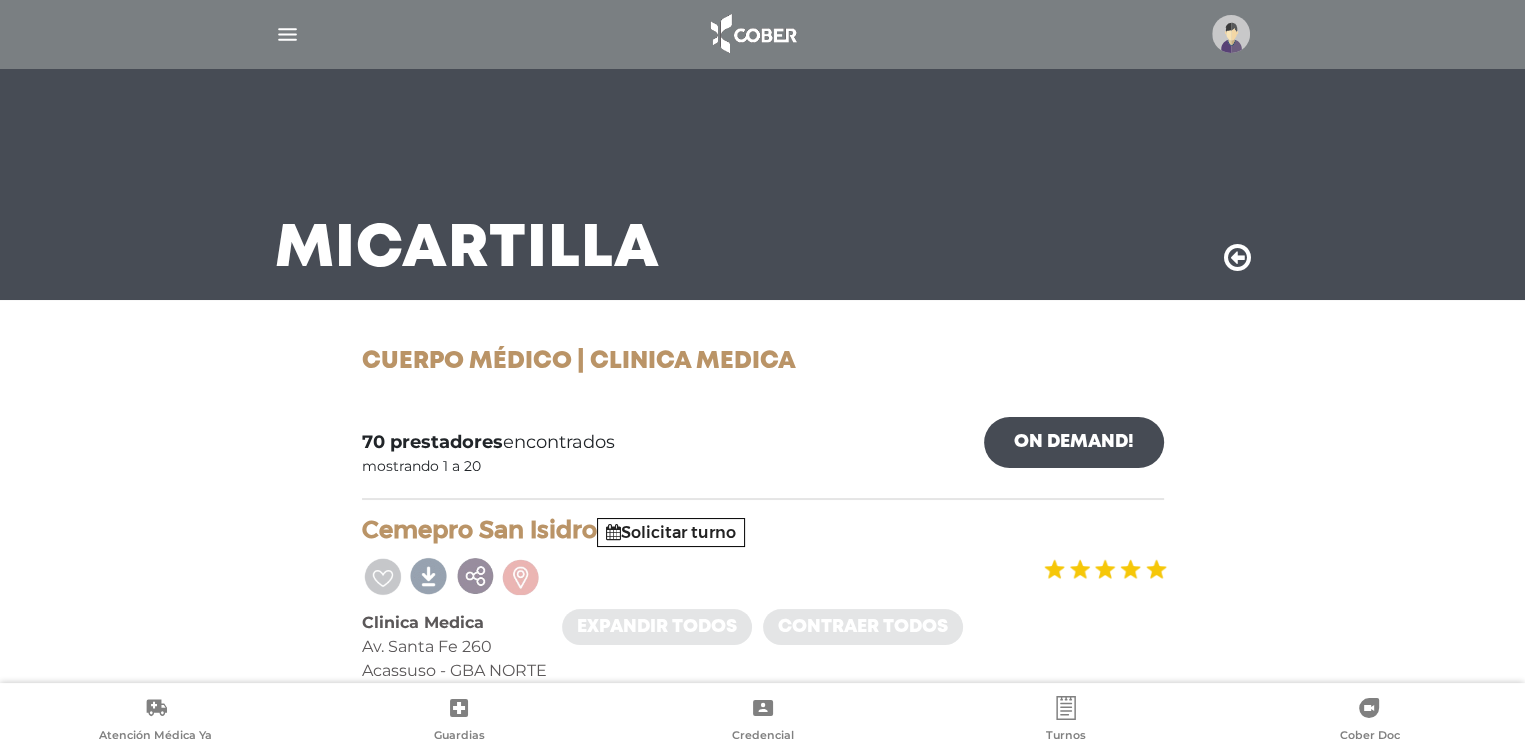 scroll, scrollTop: 0, scrollLeft: 0, axis: both 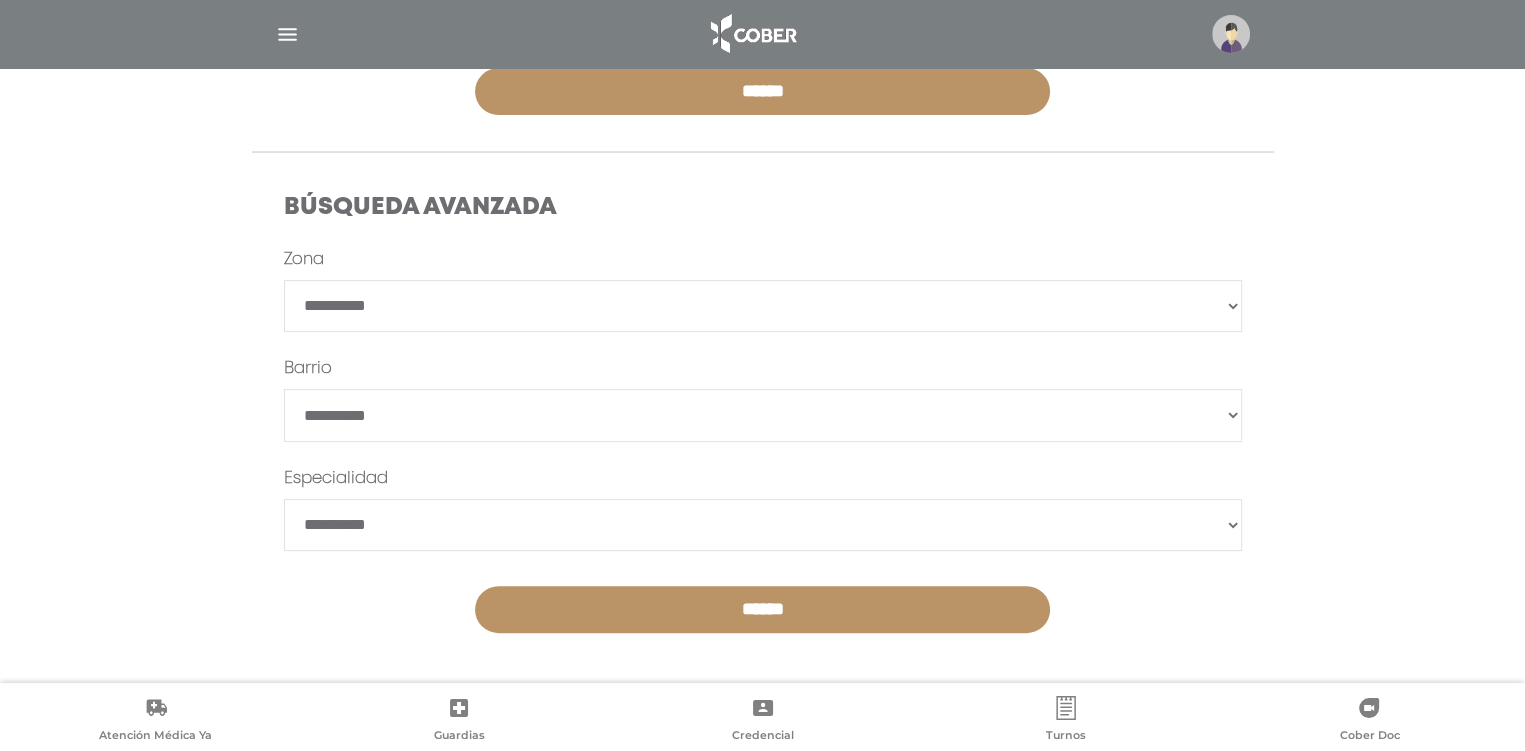 drag, startPoint x: 1236, startPoint y: 416, endPoint x: 1216, endPoint y: 414, distance: 20.09975 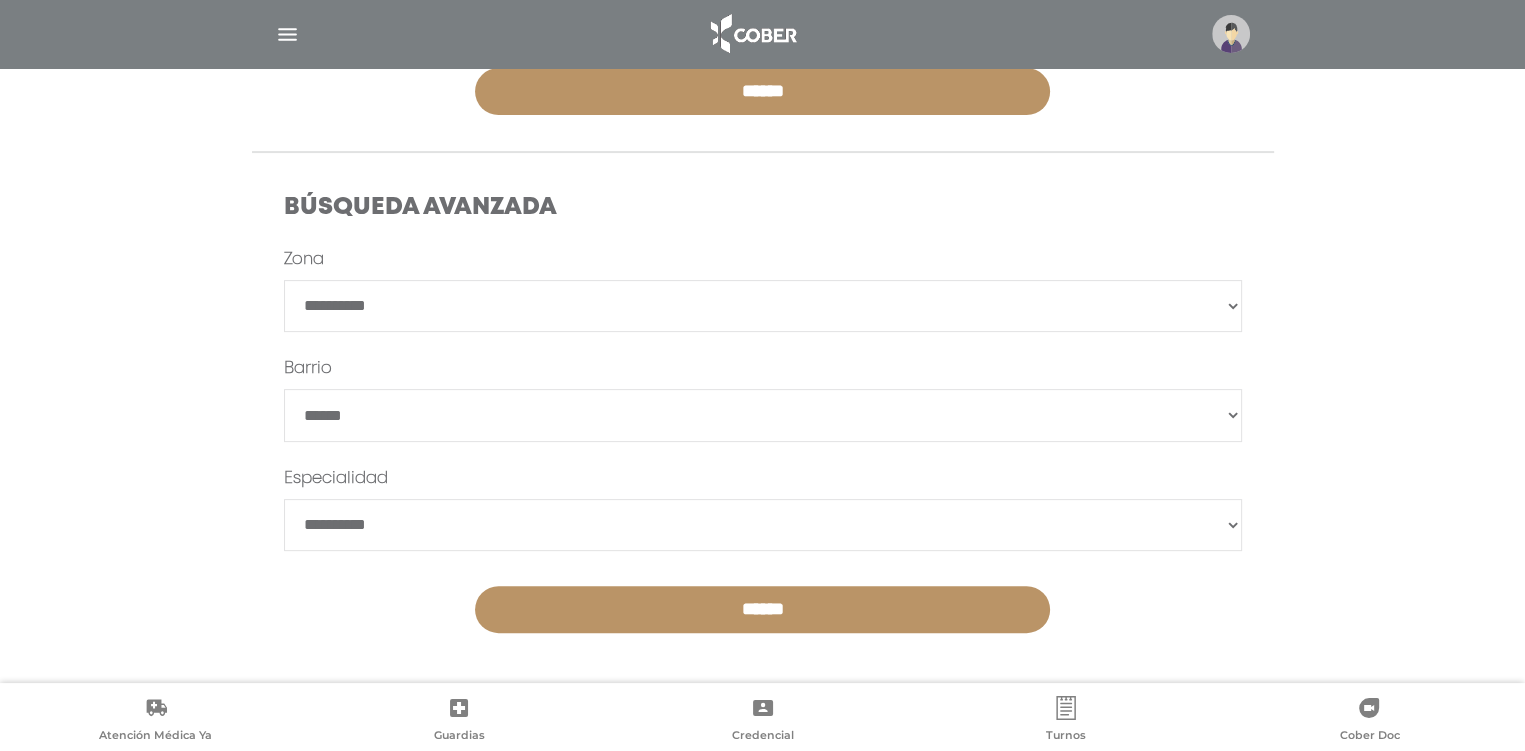click on "**********" at bounding box center [763, 415] 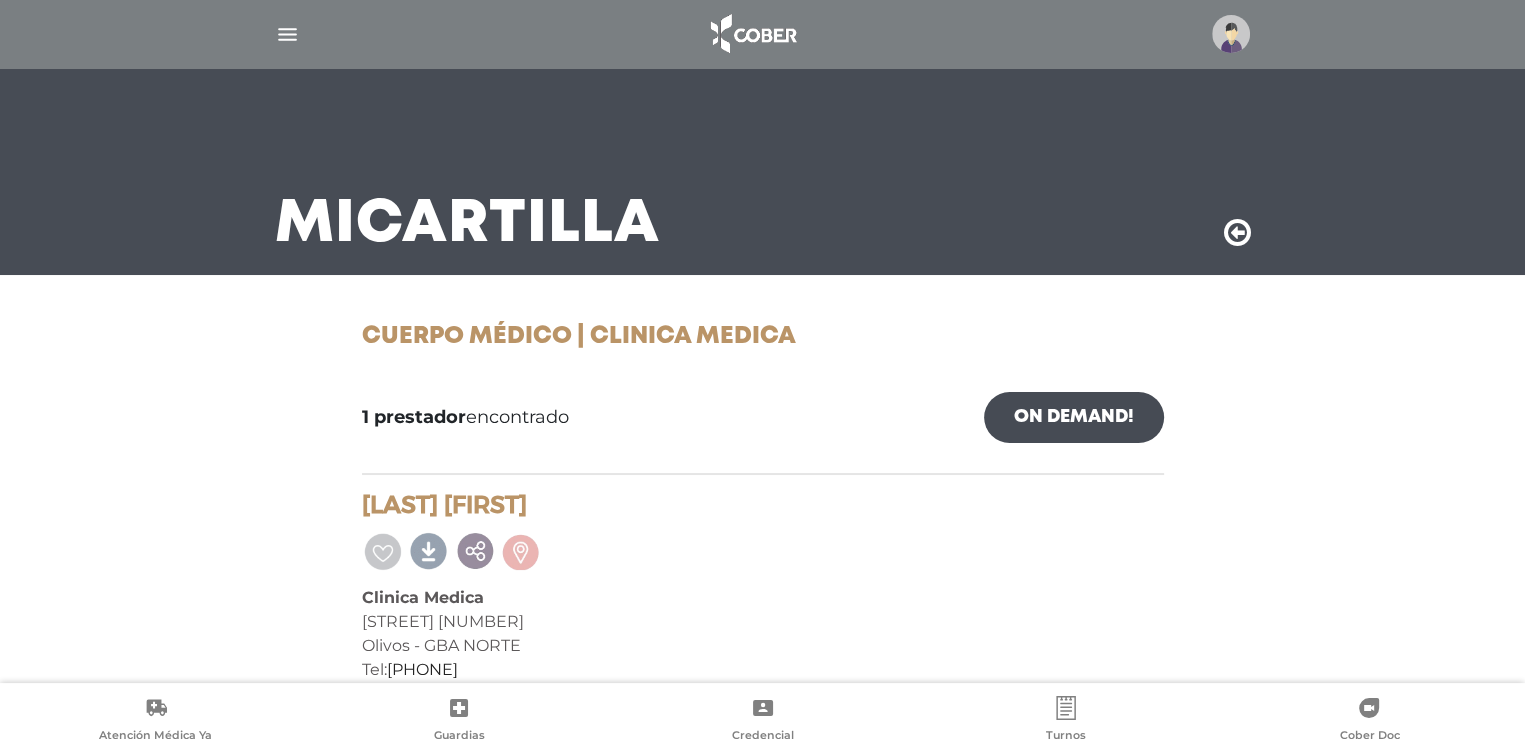 scroll, scrollTop: 64, scrollLeft: 0, axis: vertical 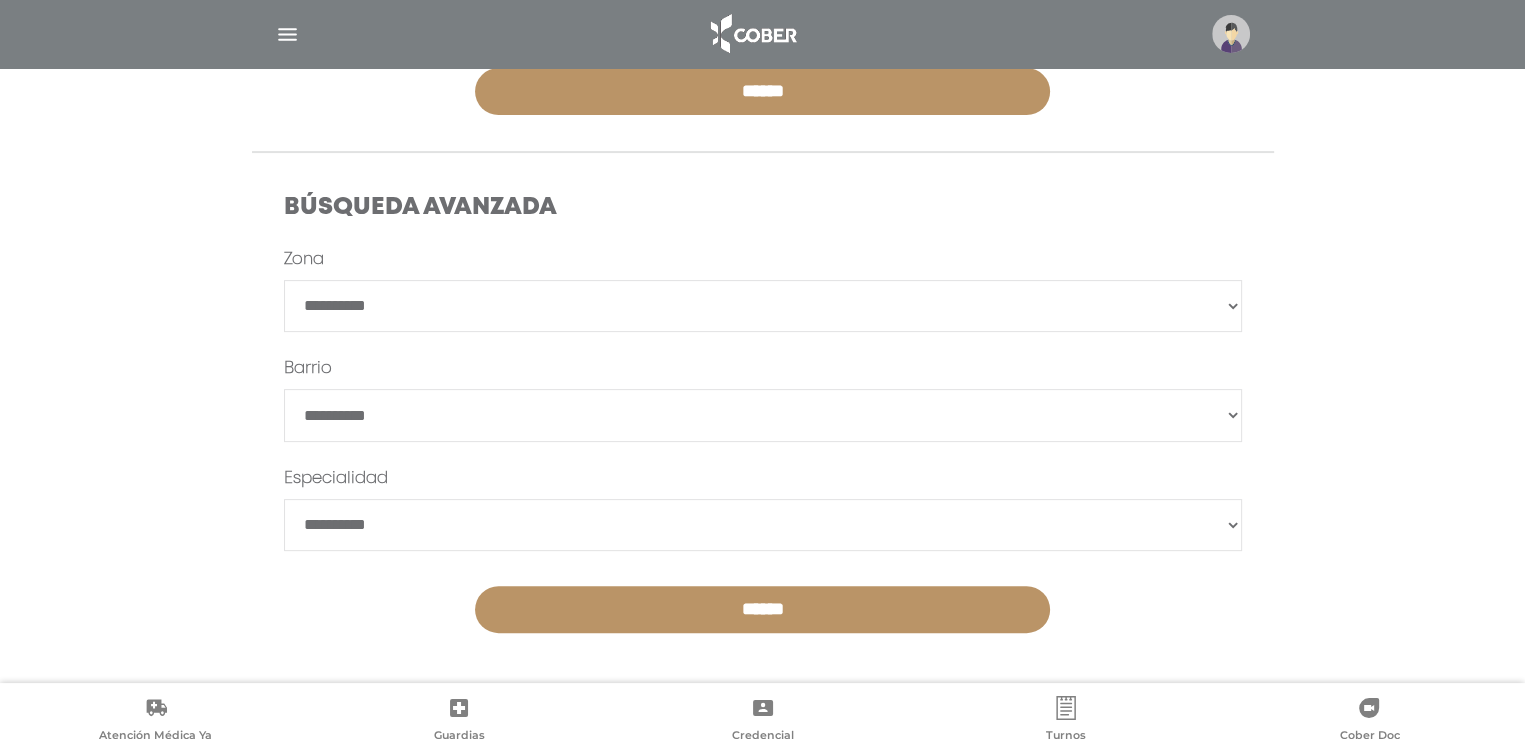 click on "**********" at bounding box center (763, 415) 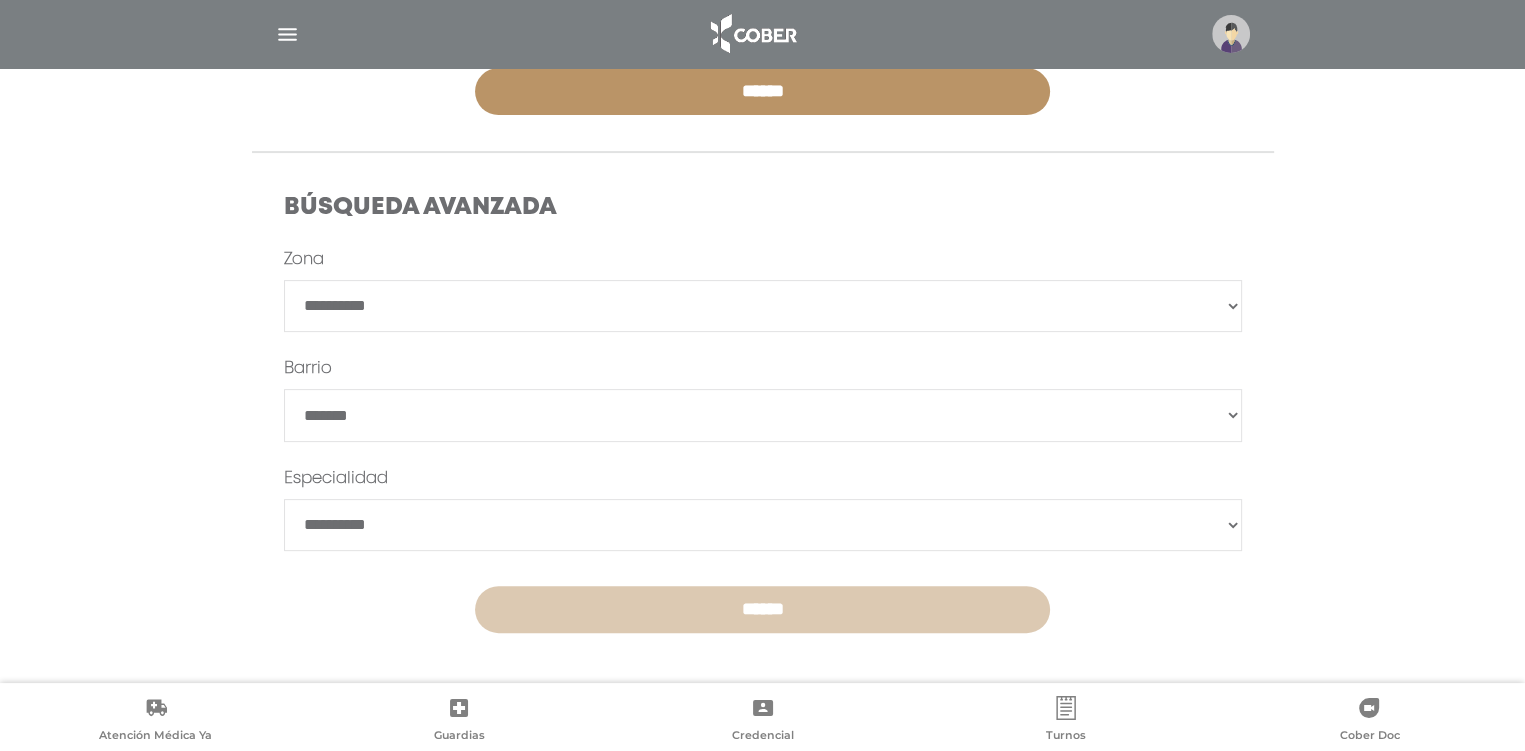 click on "******" at bounding box center [762, 609] 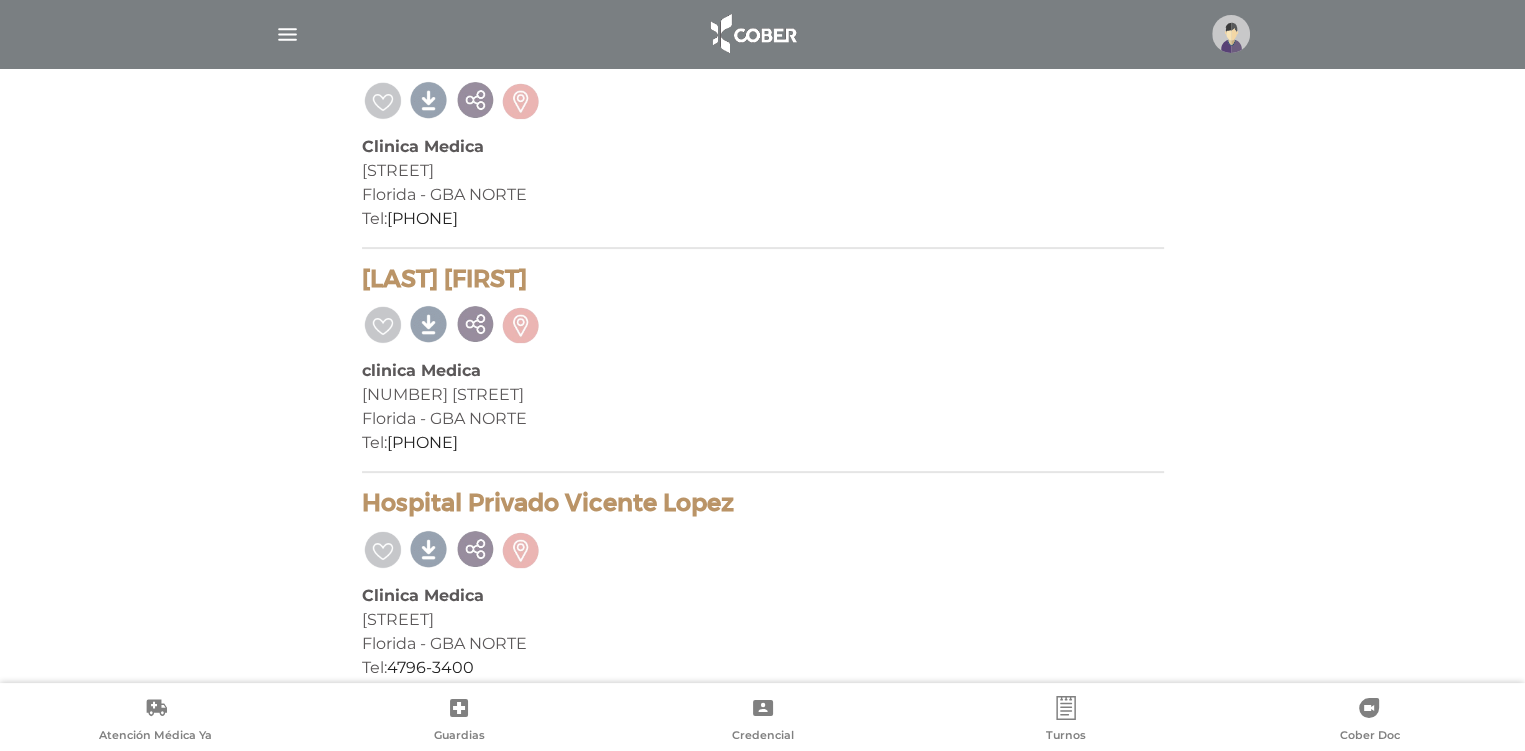 scroll, scrollTop: 513, scrollLeft: 0, axis: vertical 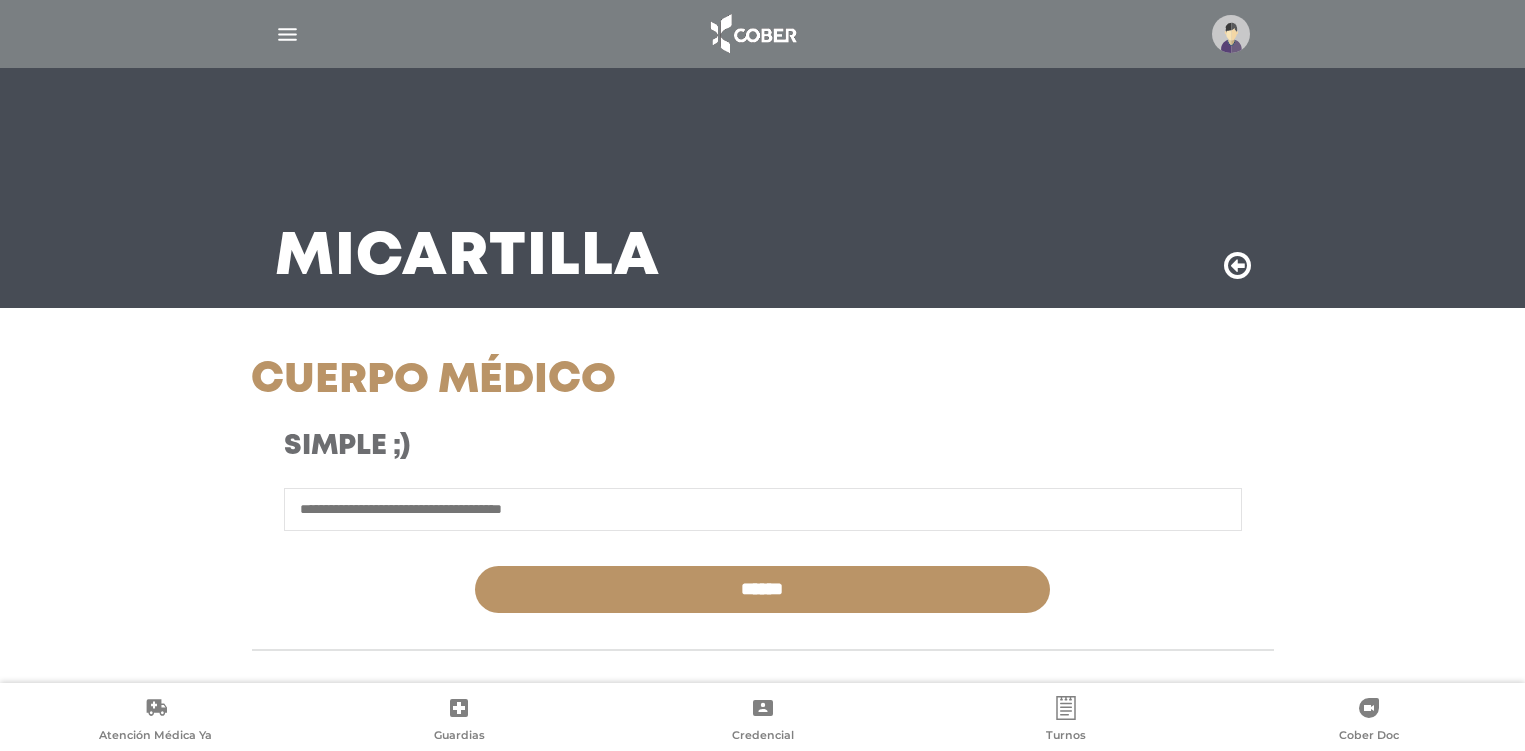 select on "*********" 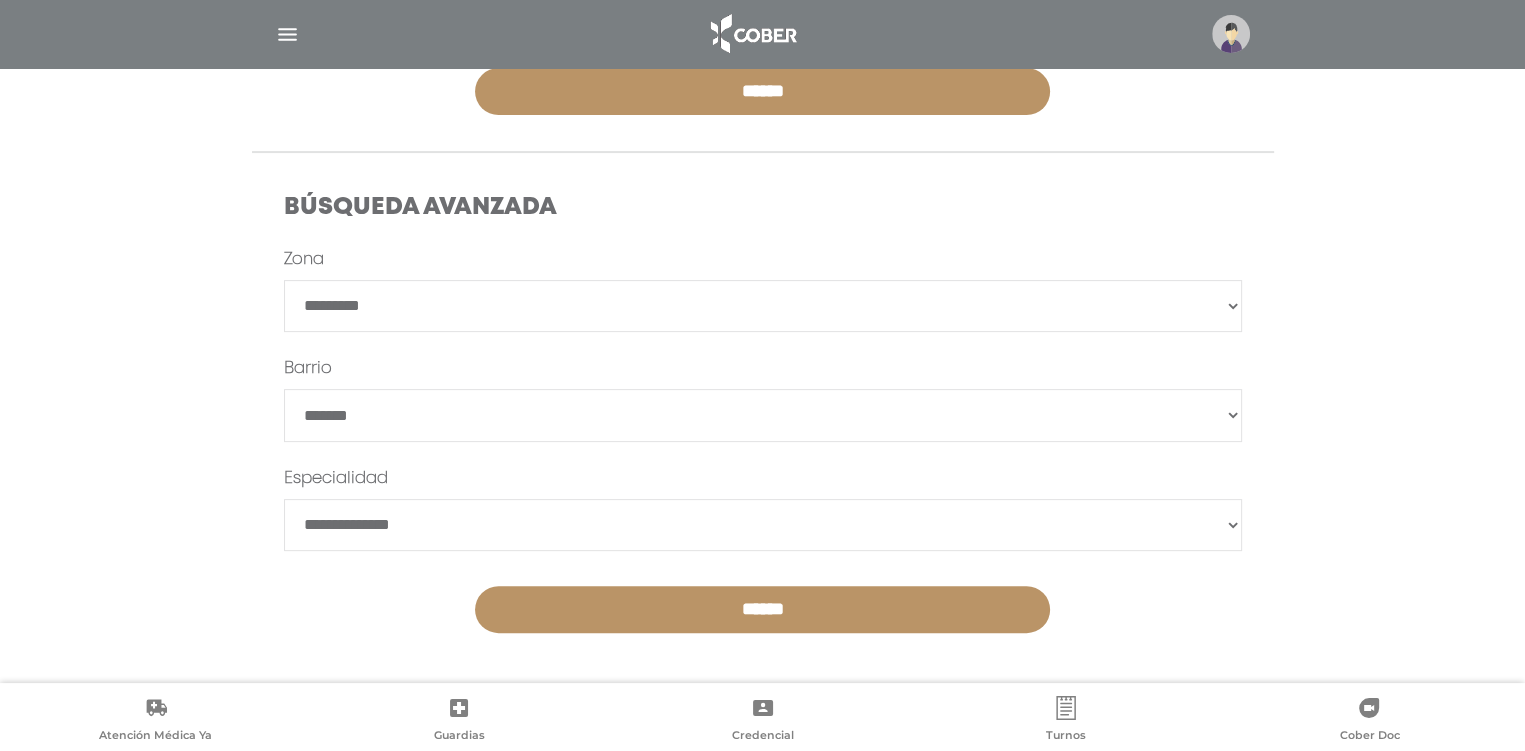 click on "**********" at bounding box center [763, 415] 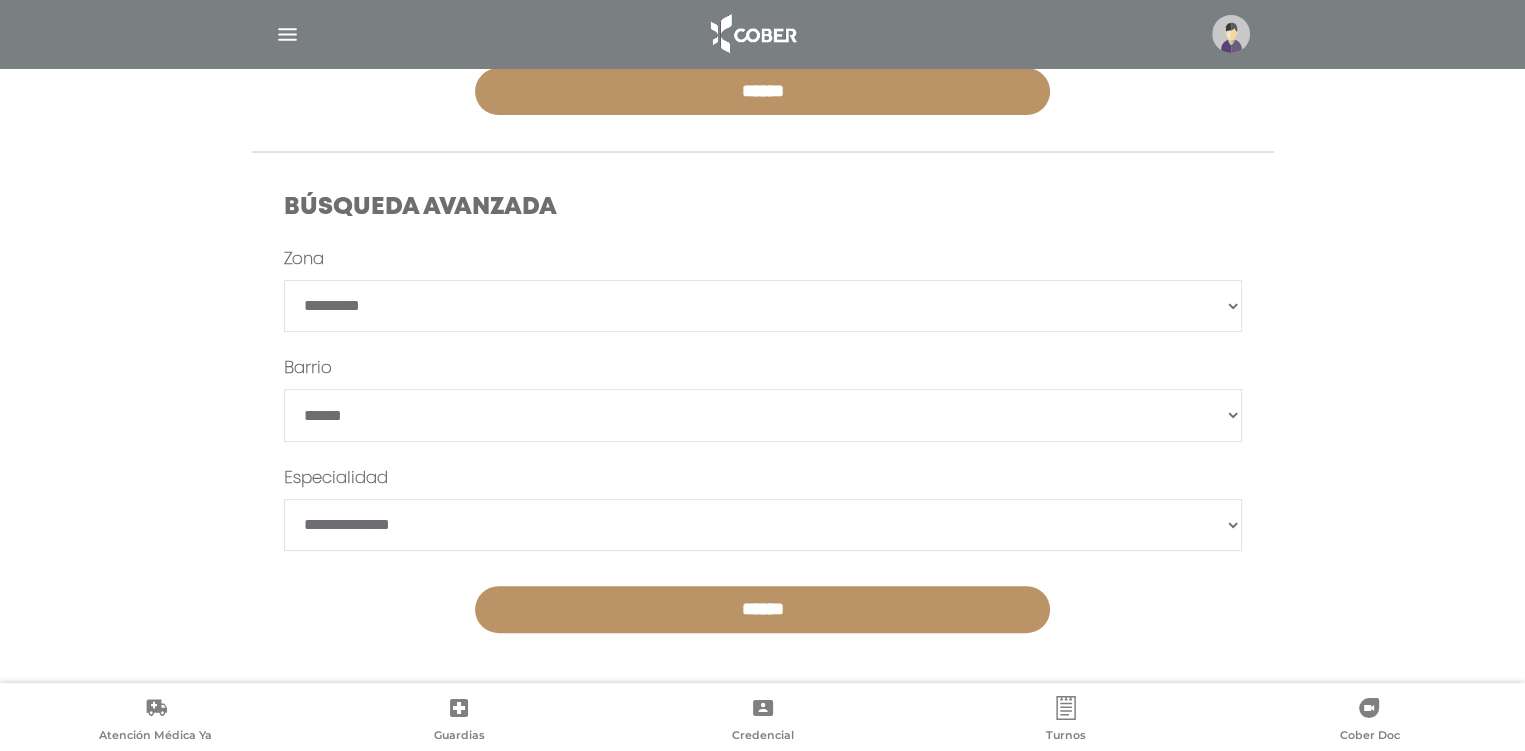 click on "**********" at bounding box center (763, 525) 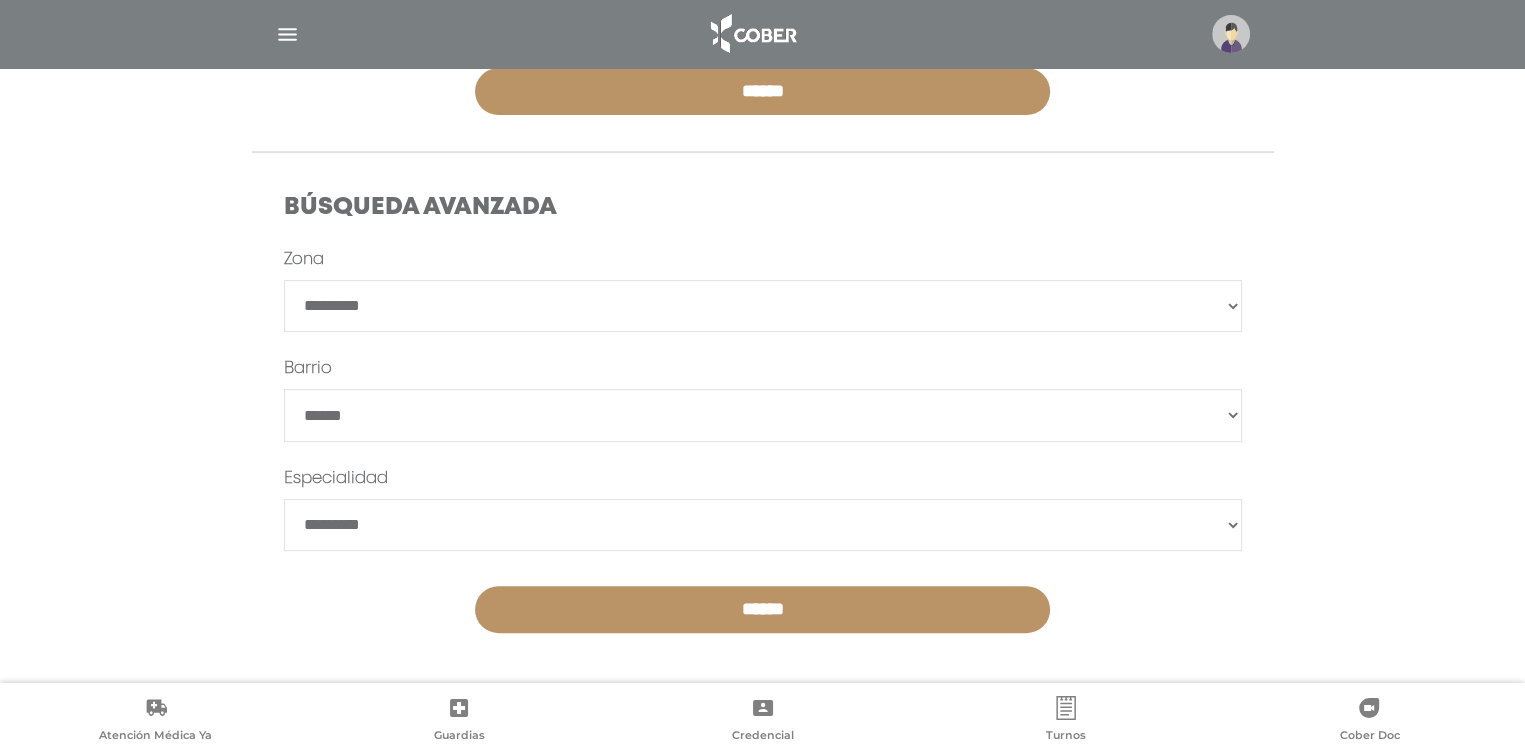 click on "**********" at bounding box center (763, 525) 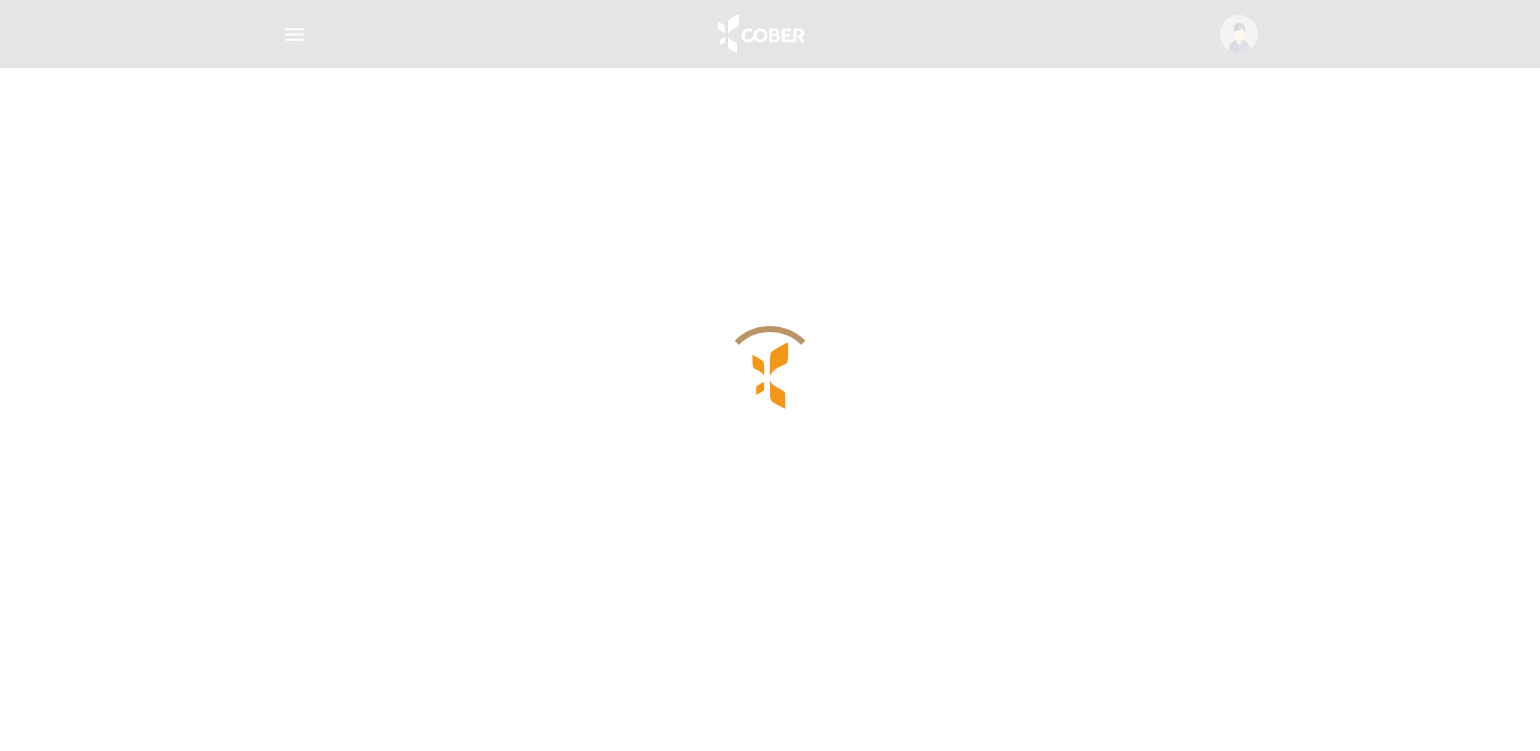 scroll, scrollTop: 0, scrollLeft: 0, axis: both 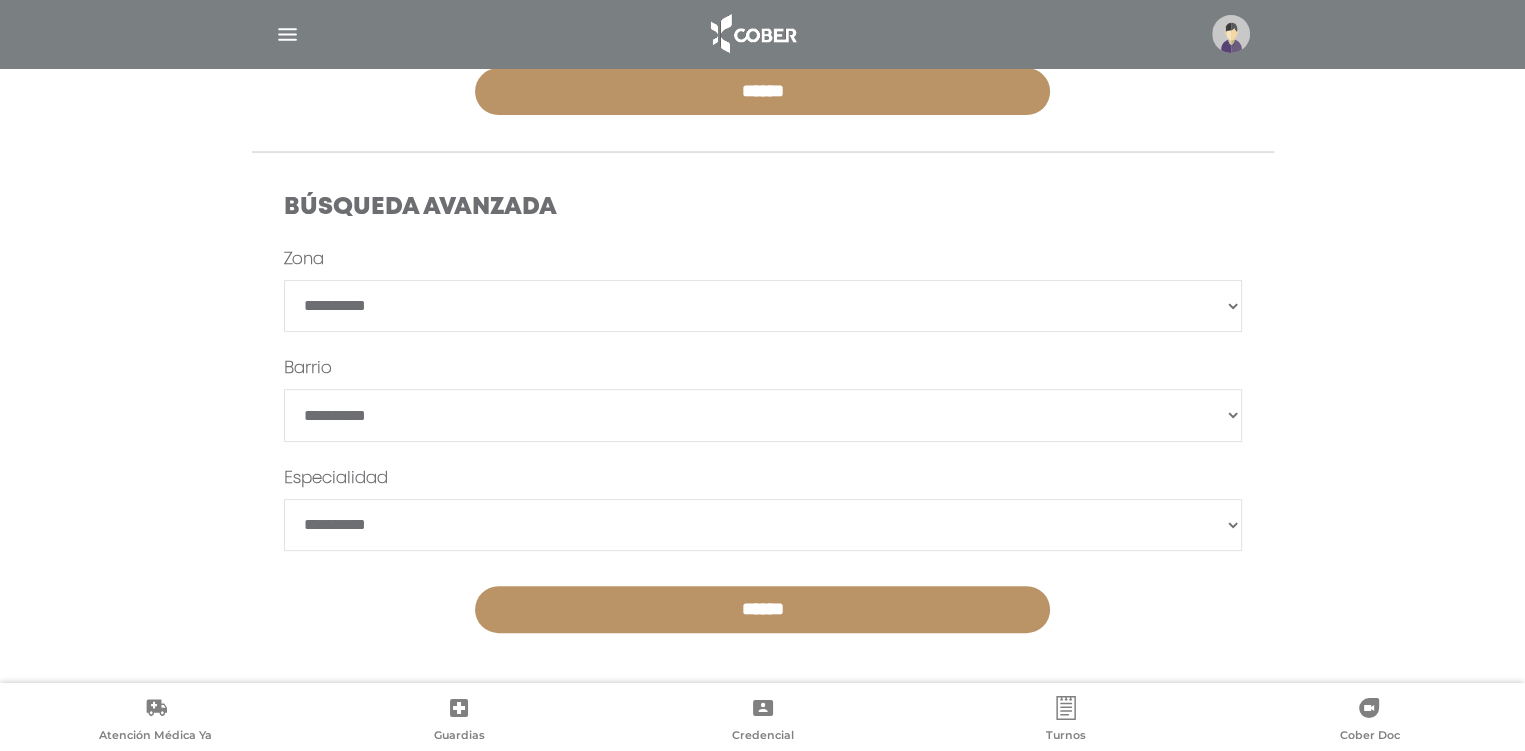 click on "**********" at bounding box center (763, 525) 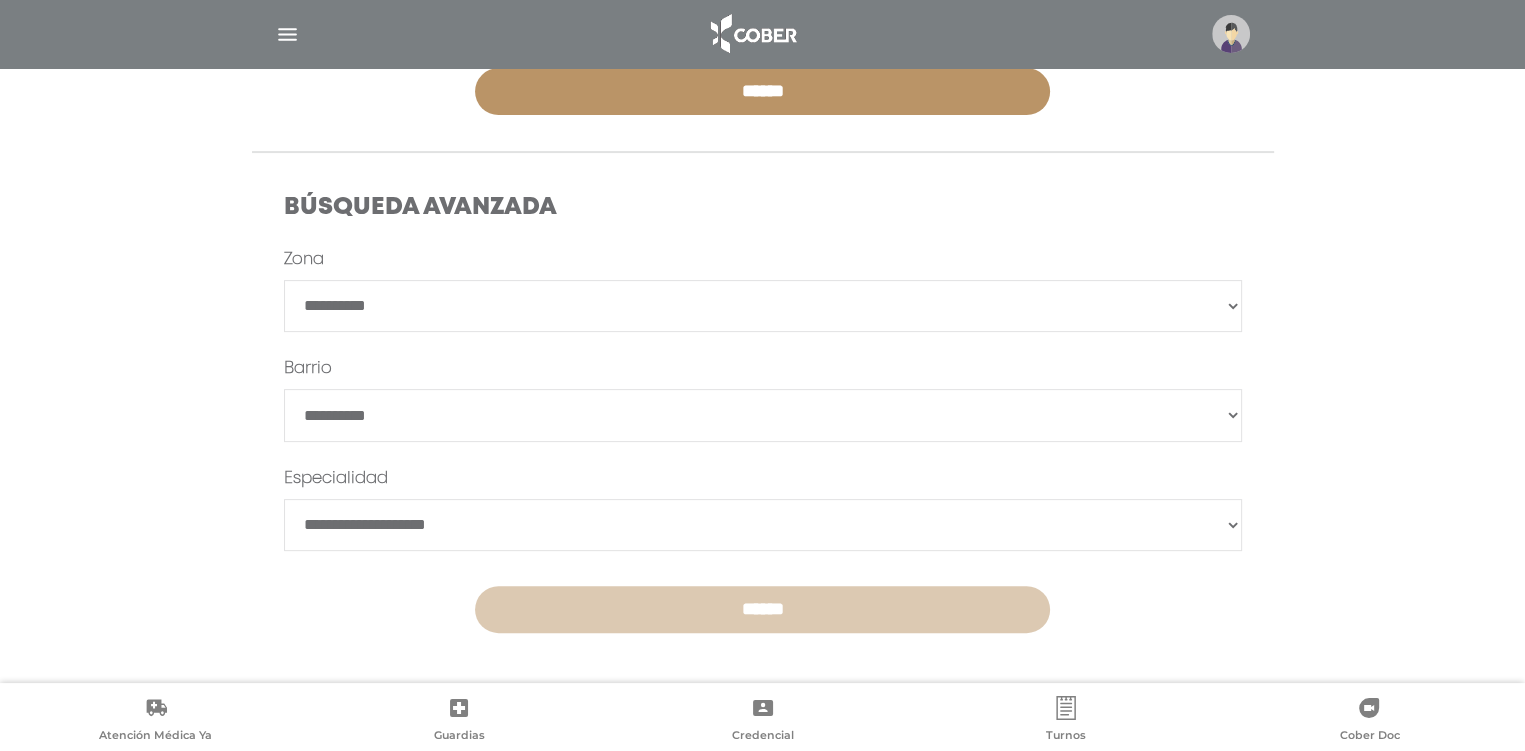 click on "******" at bounding box center (762, 609) 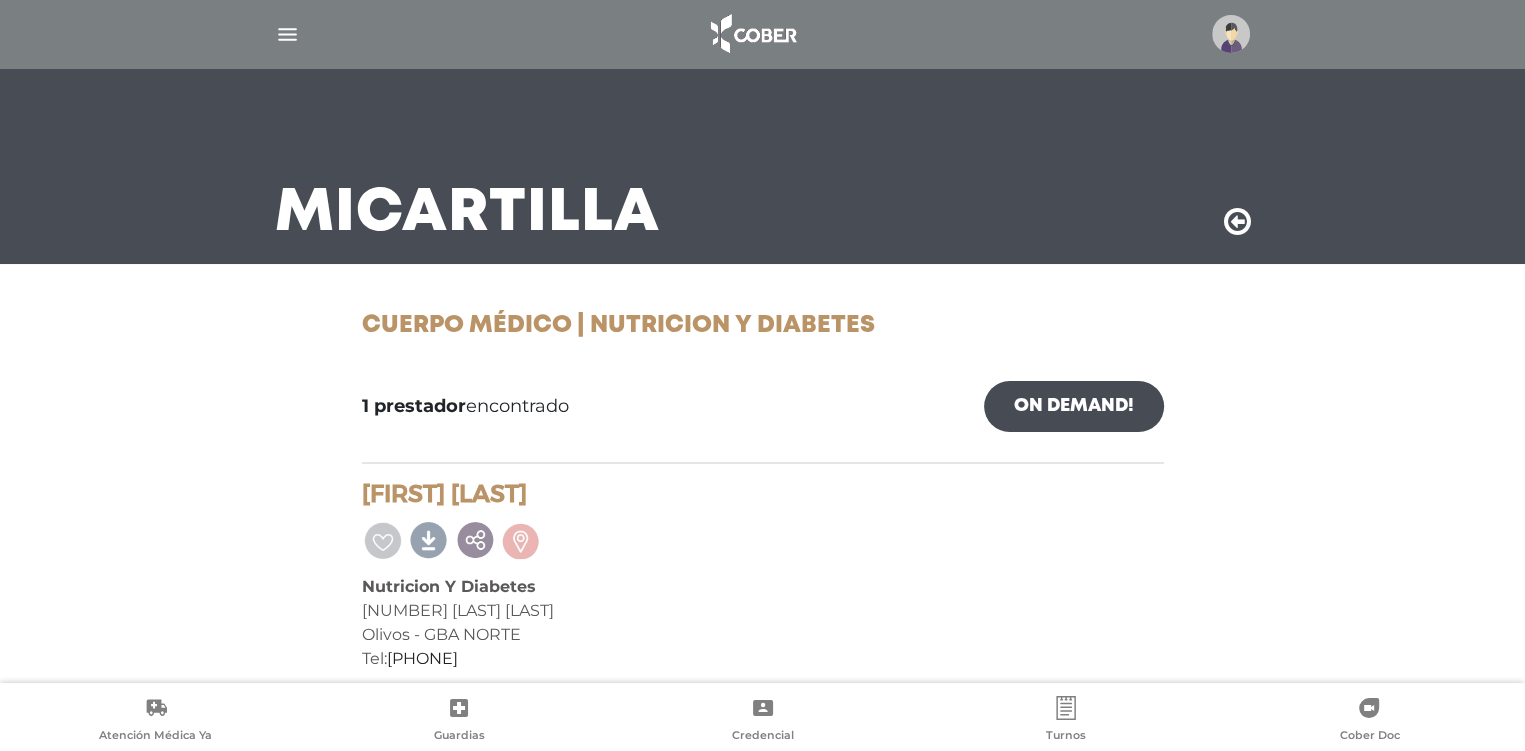 scroll, scrollTop: 64, scrollLeft: 0, axis: vertical 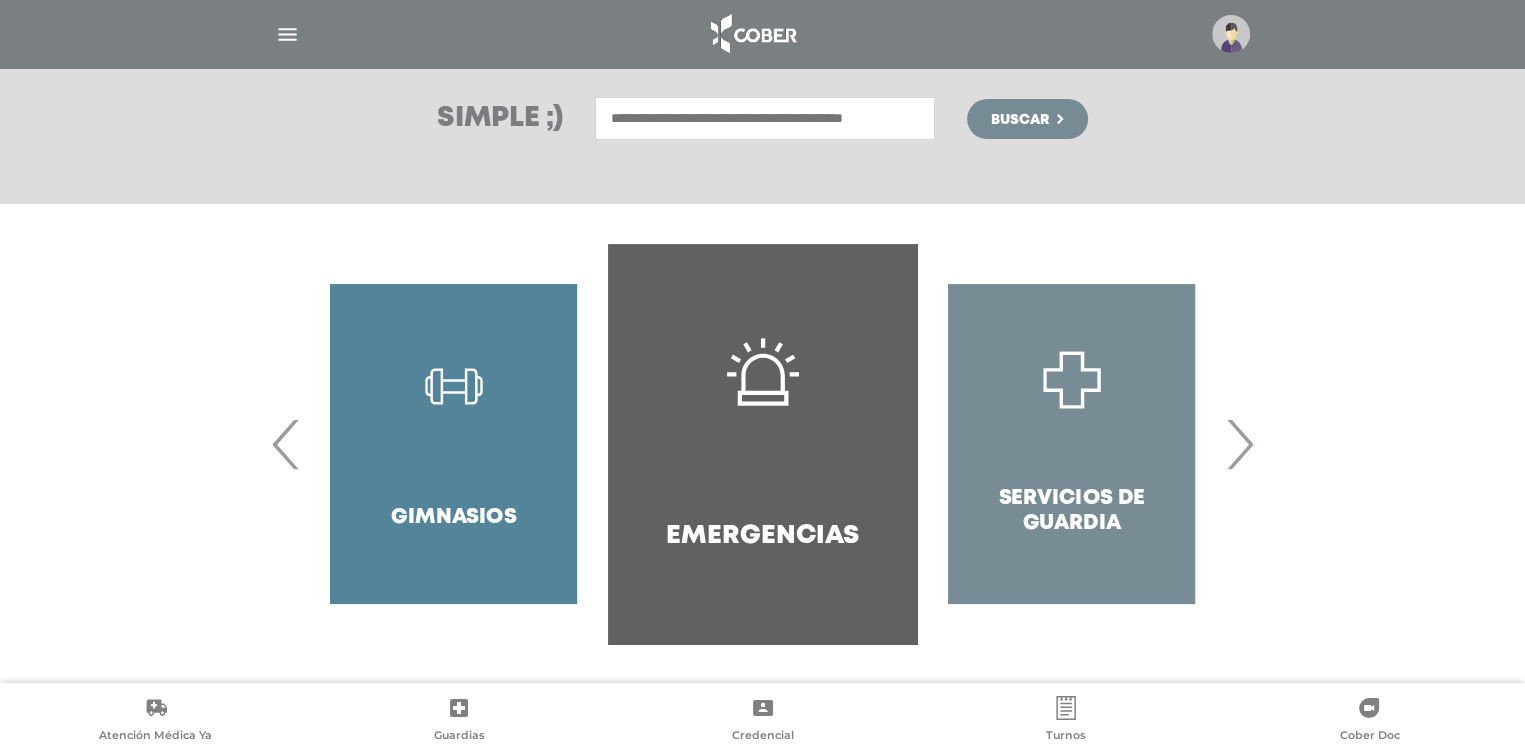 click on "Servicios de Guardia" at bounding box center (1071, 444) 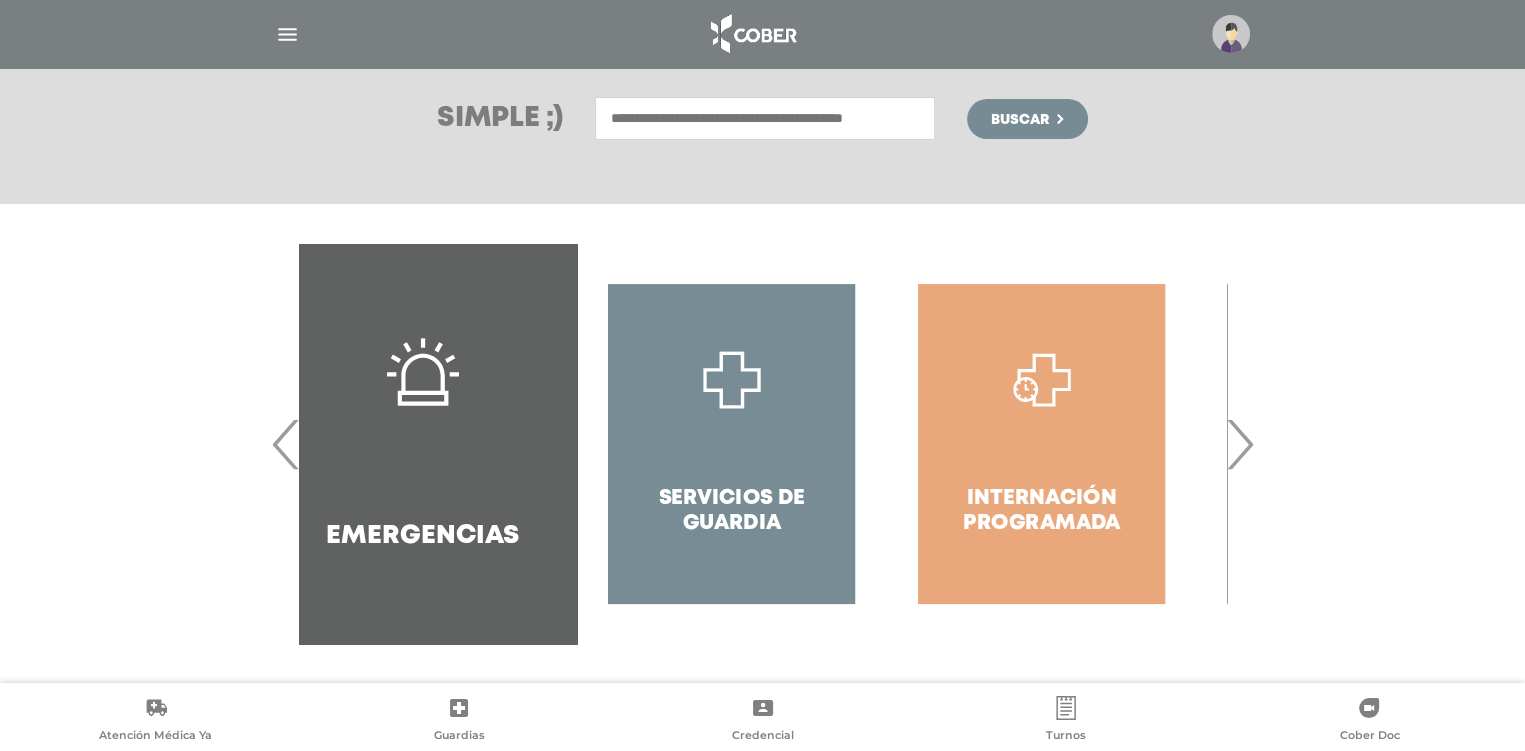drag, startPoint x: 1016, startPoint y: 413, endPoint x: 669, endPoint y: 422, distance: 347.1167 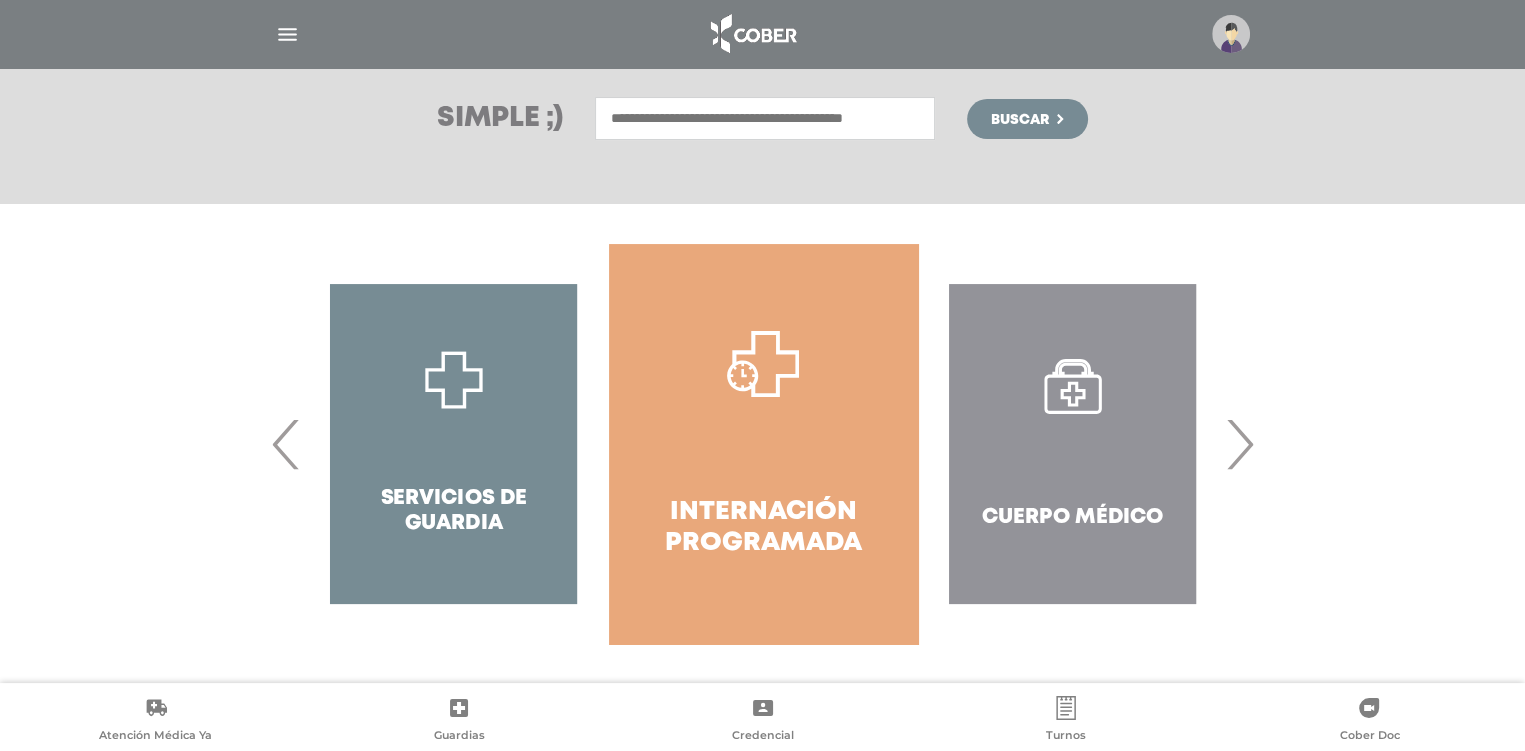click on "Servicios de Guardia" at bounding box center (453, 444) 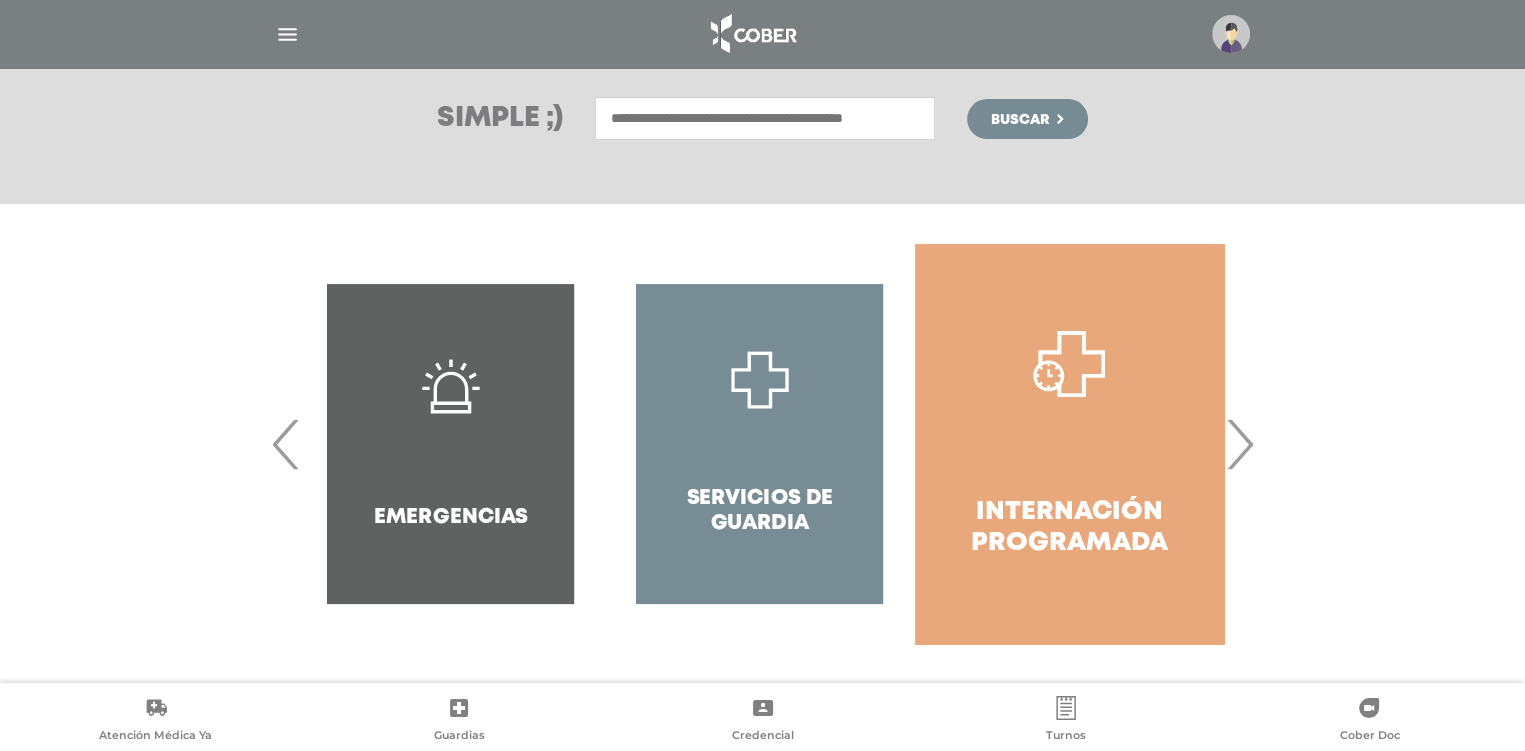 drag, startPoint x: 477, startPoint y: 422, endPoint x: 783, endPoint y: 445, distance: 306.86316 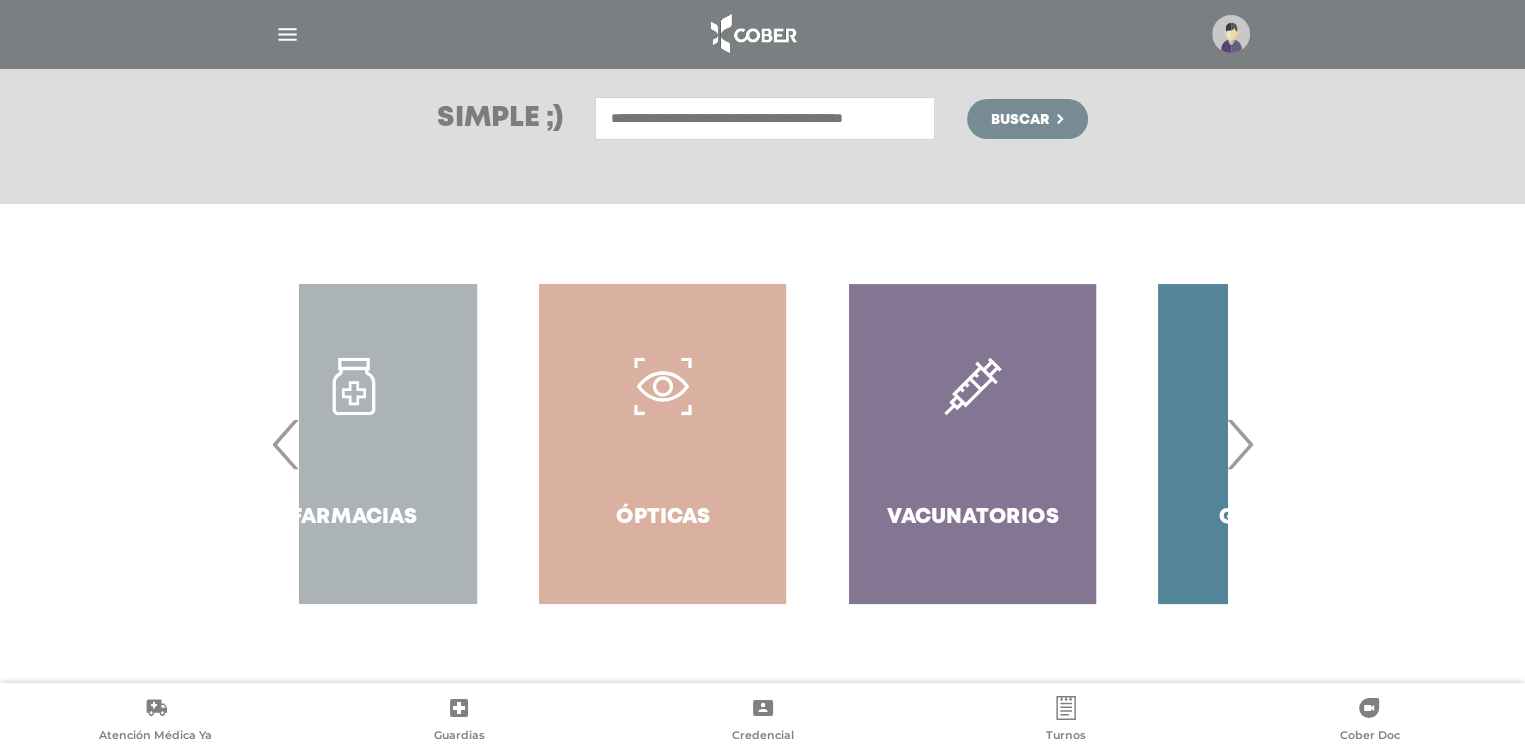 drag, startPoint x: 537, startPoint y: 456, endPoint x: 1056, endPoint y: 489, distance: 520.0481 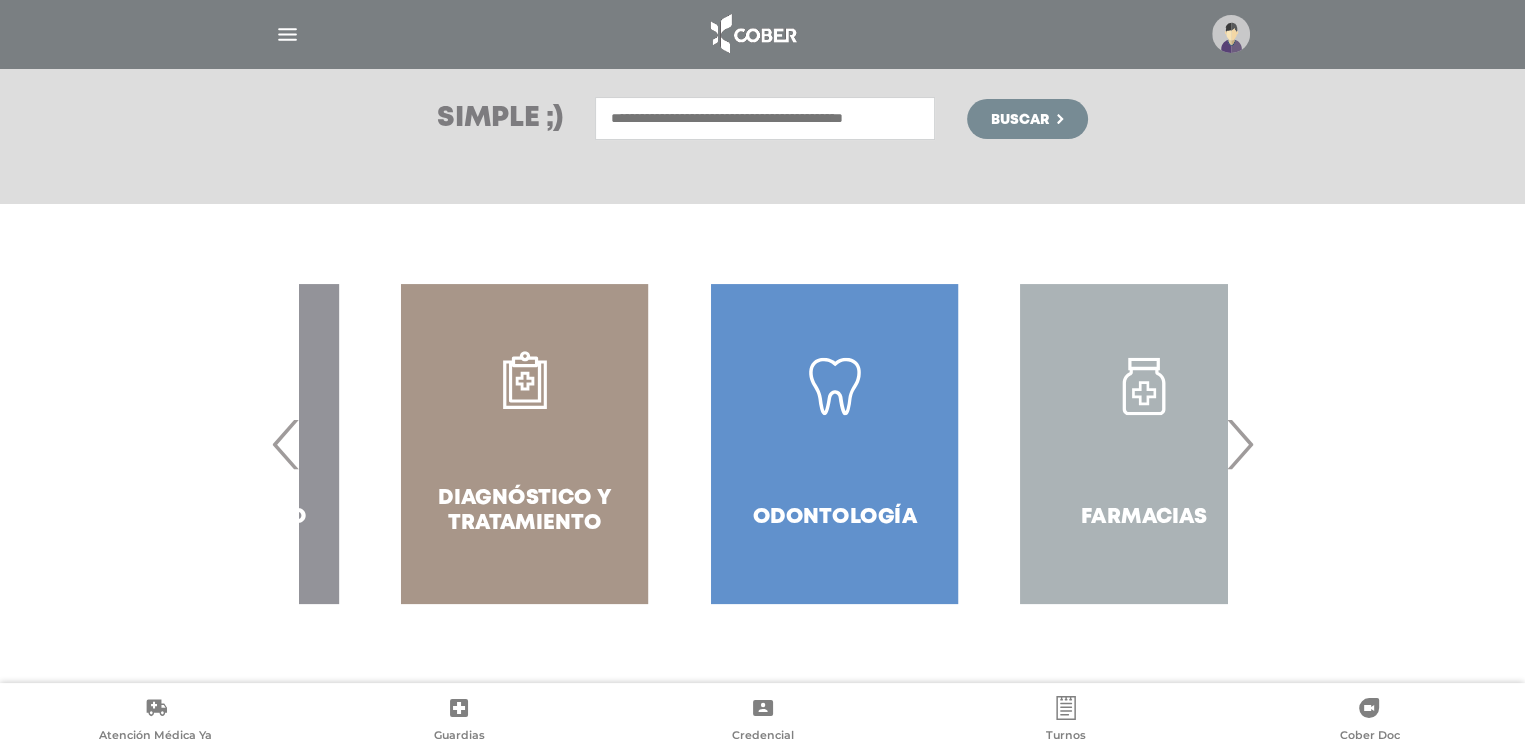 drag, startPoint x: 528, startPoint y: 450, endPoint x: 1227, endPoint y: 469, distance: 699.2582 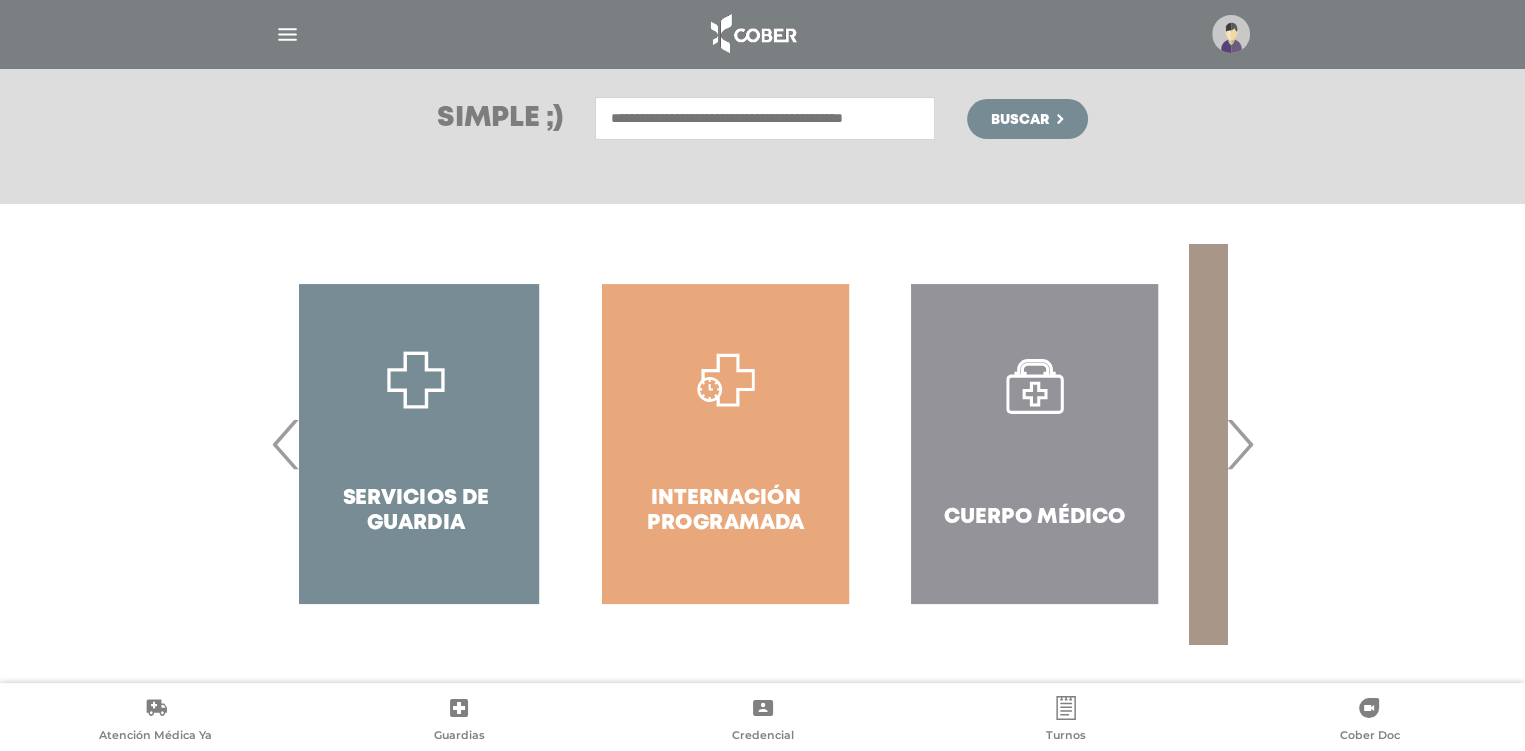 drag, startPoint x: 447, startPoint y: 440, endPoint x: 1030, endPoint y: 444, distance: 583.01373 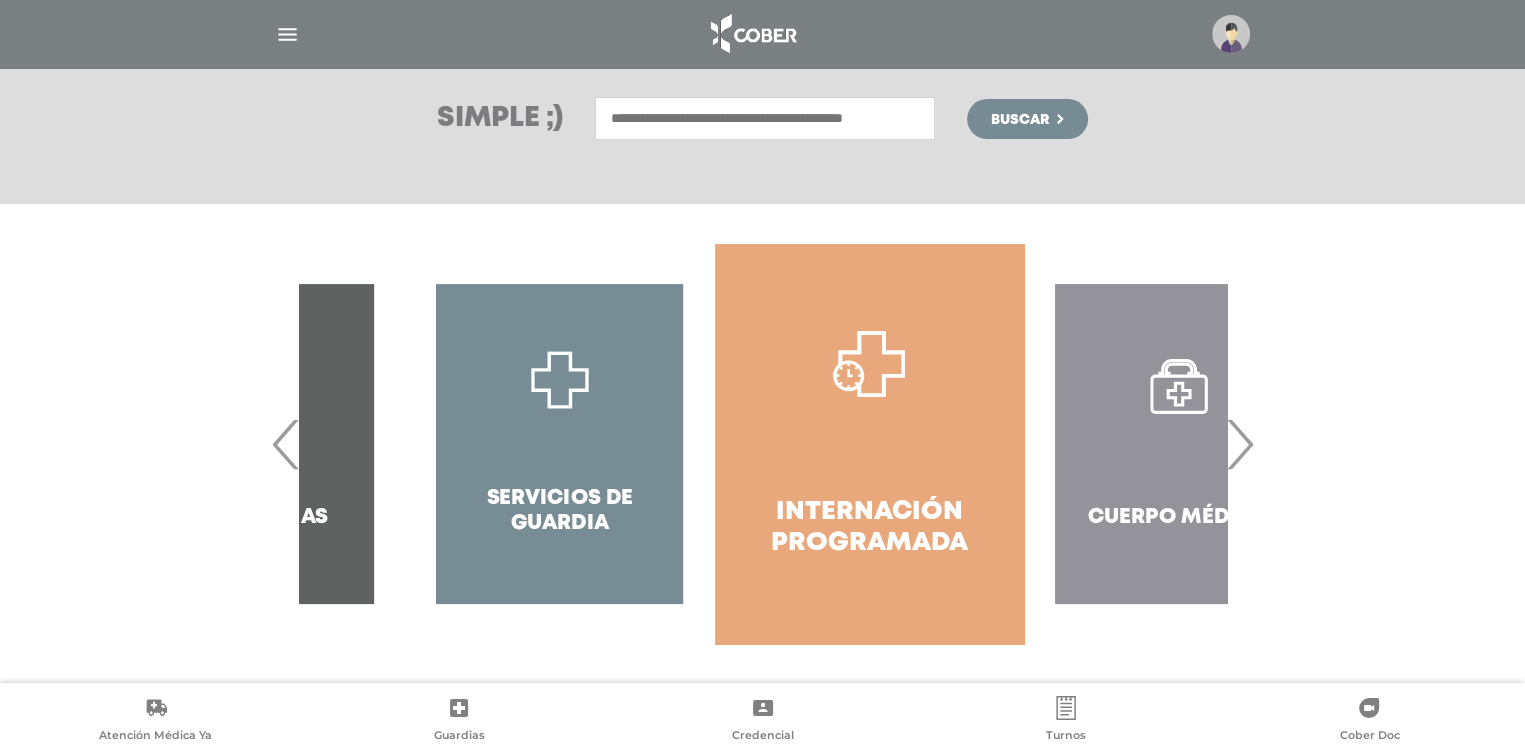 drag, startPoint x: 435, startPoint y: 448, endPoint x: 544, endPoint y: 454, distance: 109.165016 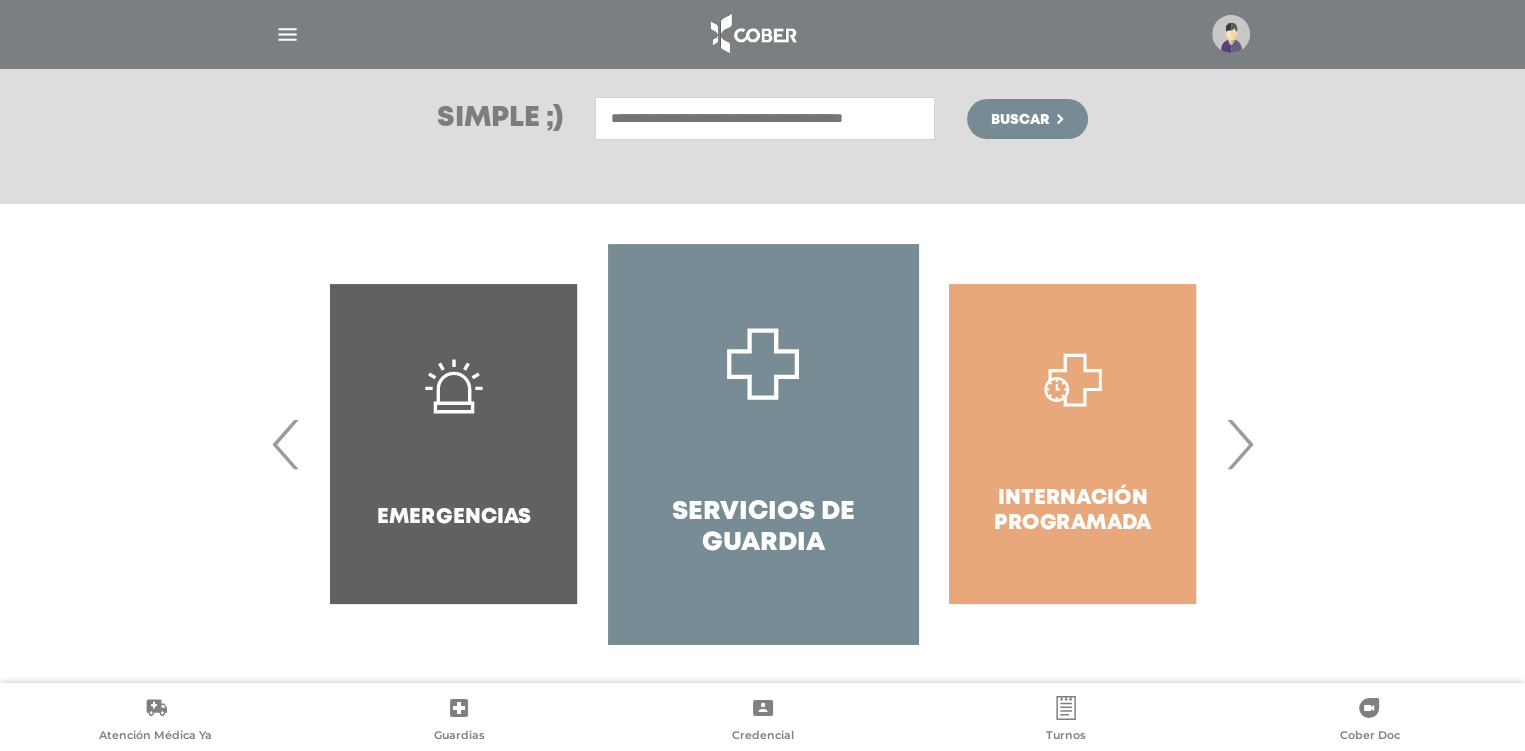 click 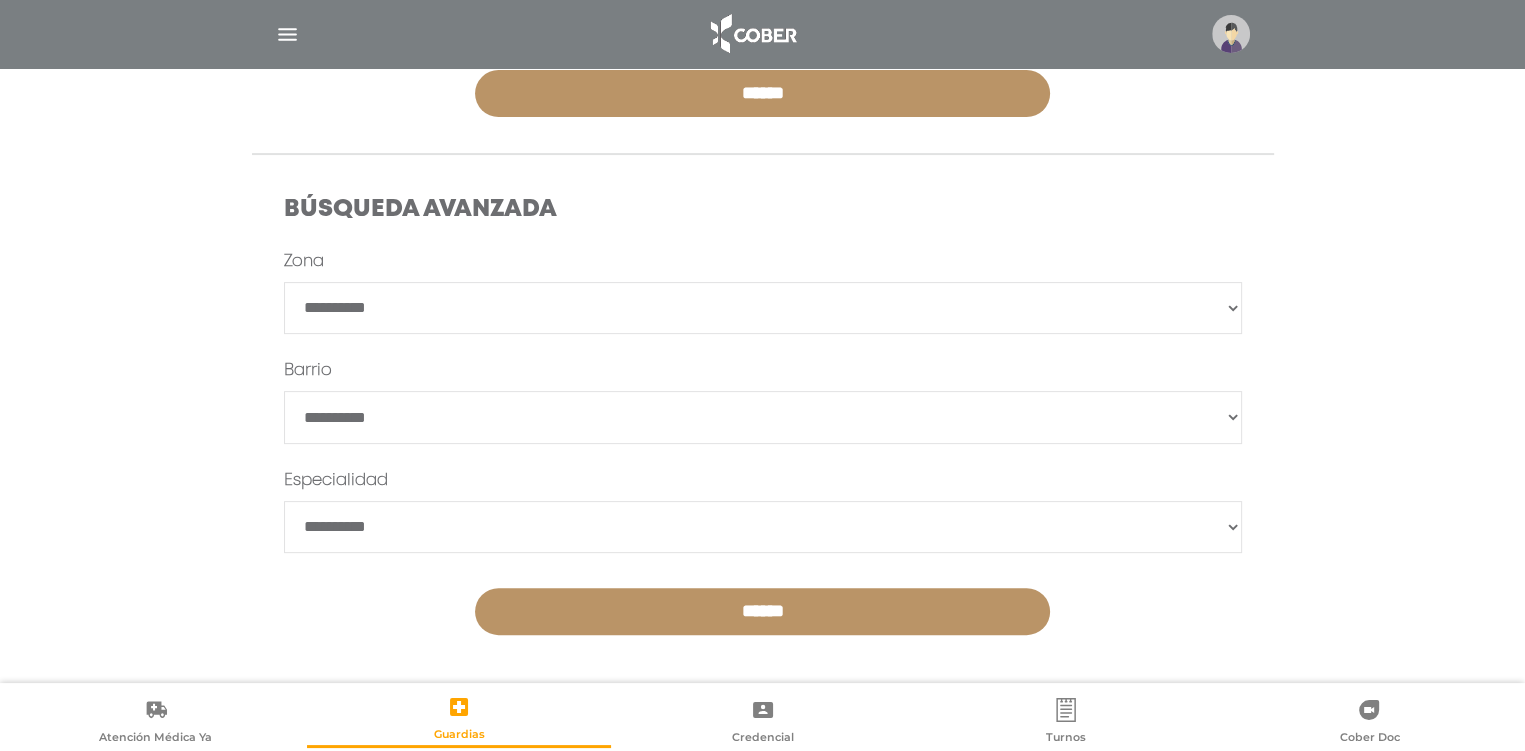 scroll, scrollTop: 498, scrollLeft: 0, axis: vertical 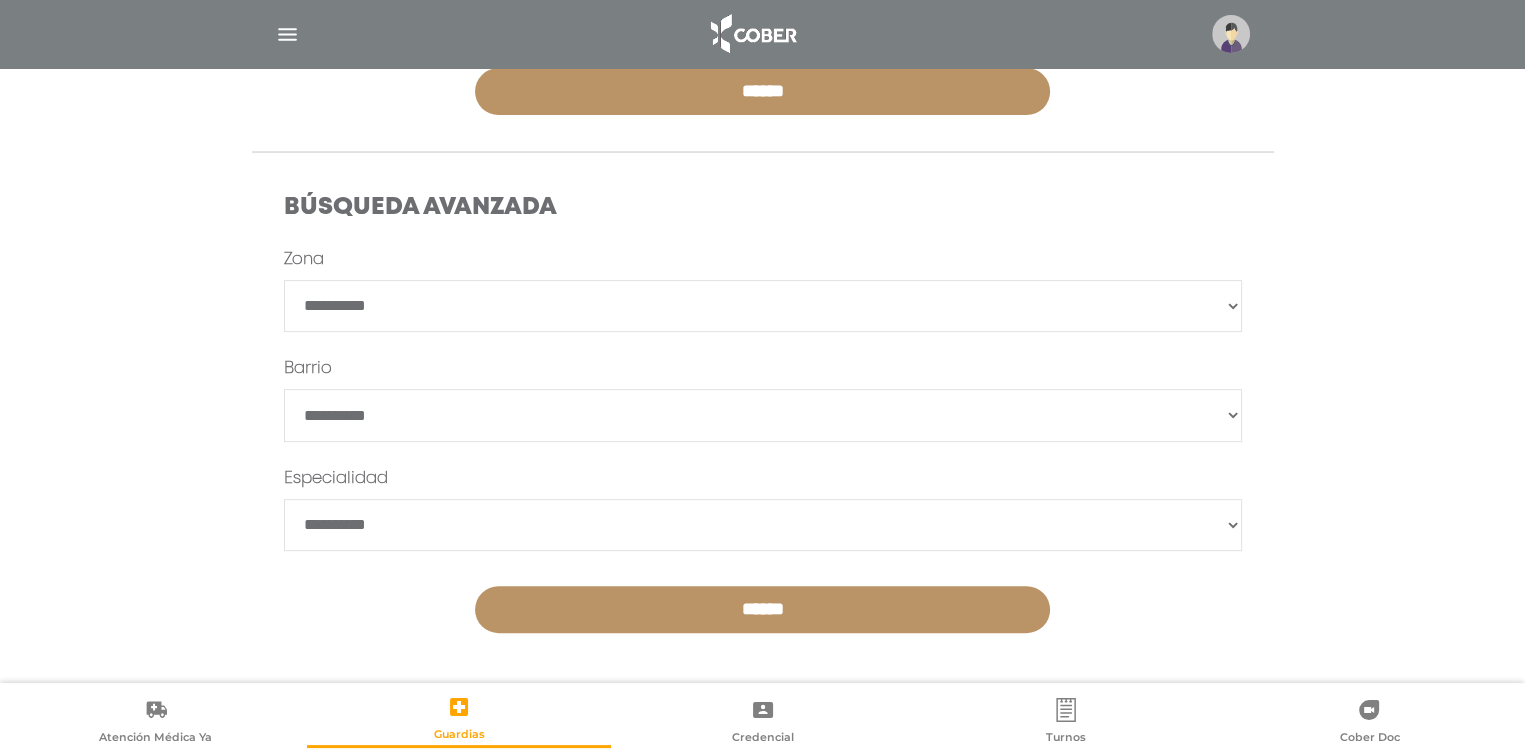 drag, startPoint x: 1229, startPoint y: 303, endPoint x: 1204, endPoint y: 305, distance: 25.079872 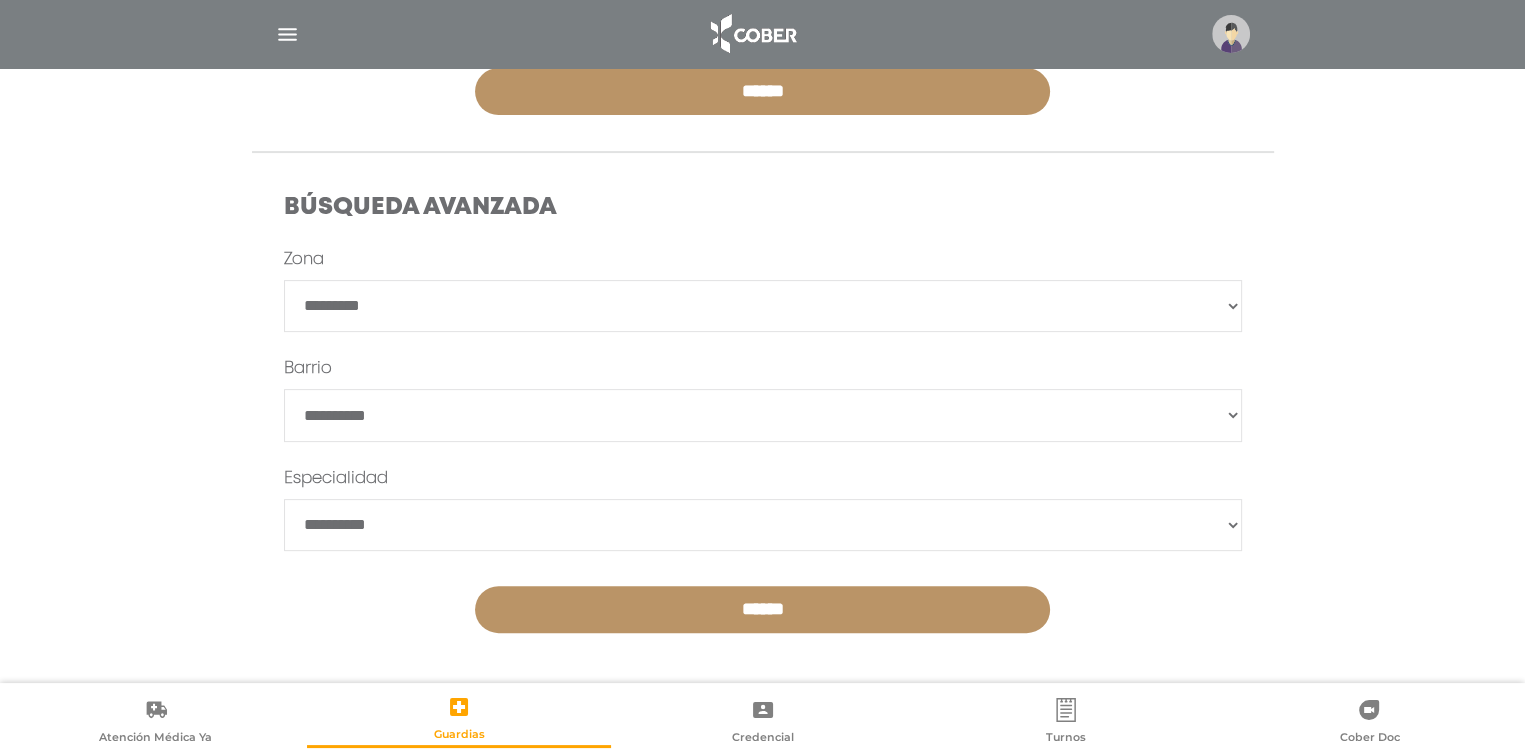 click on "**********" at bounding box center (763, 306) 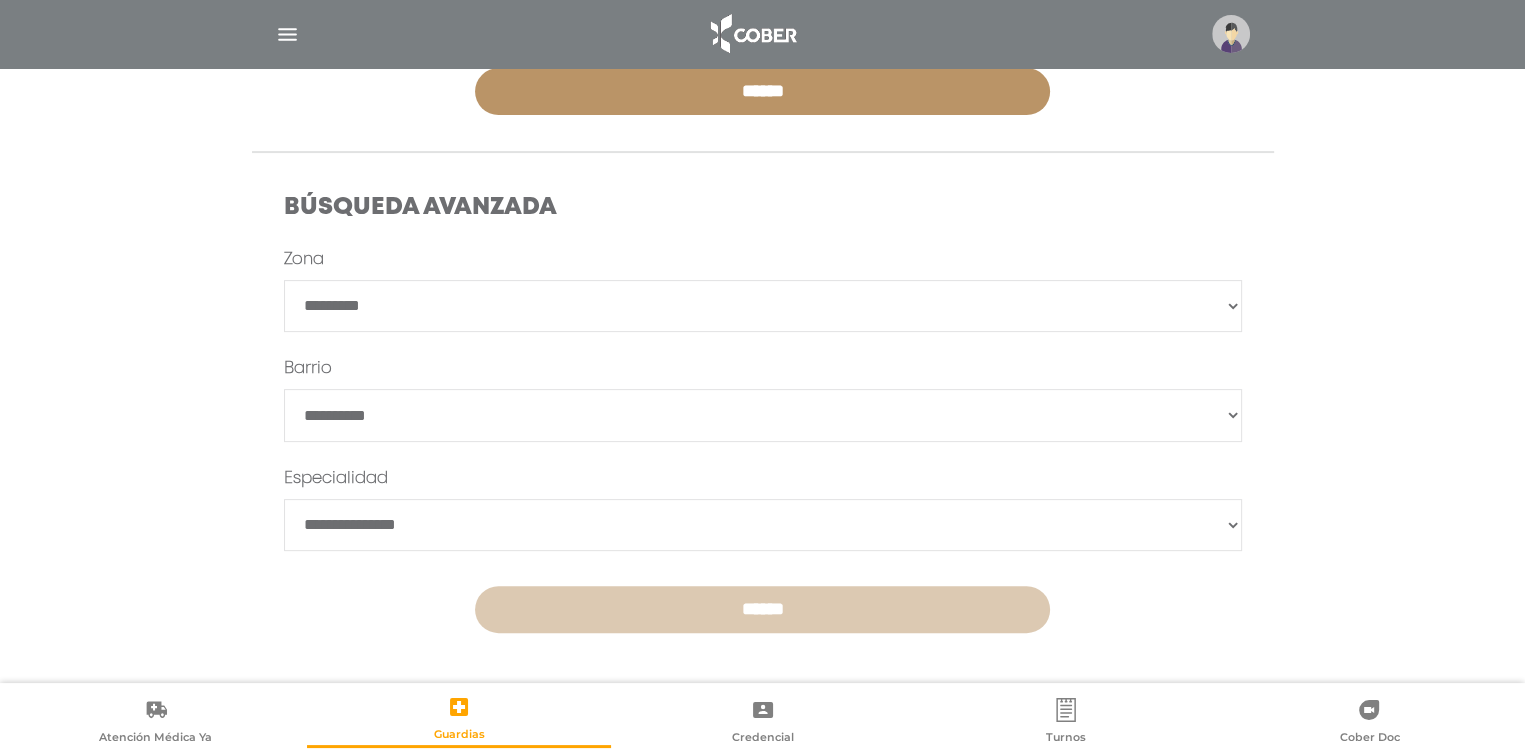 click on "******" at bounding box center (762, 609) 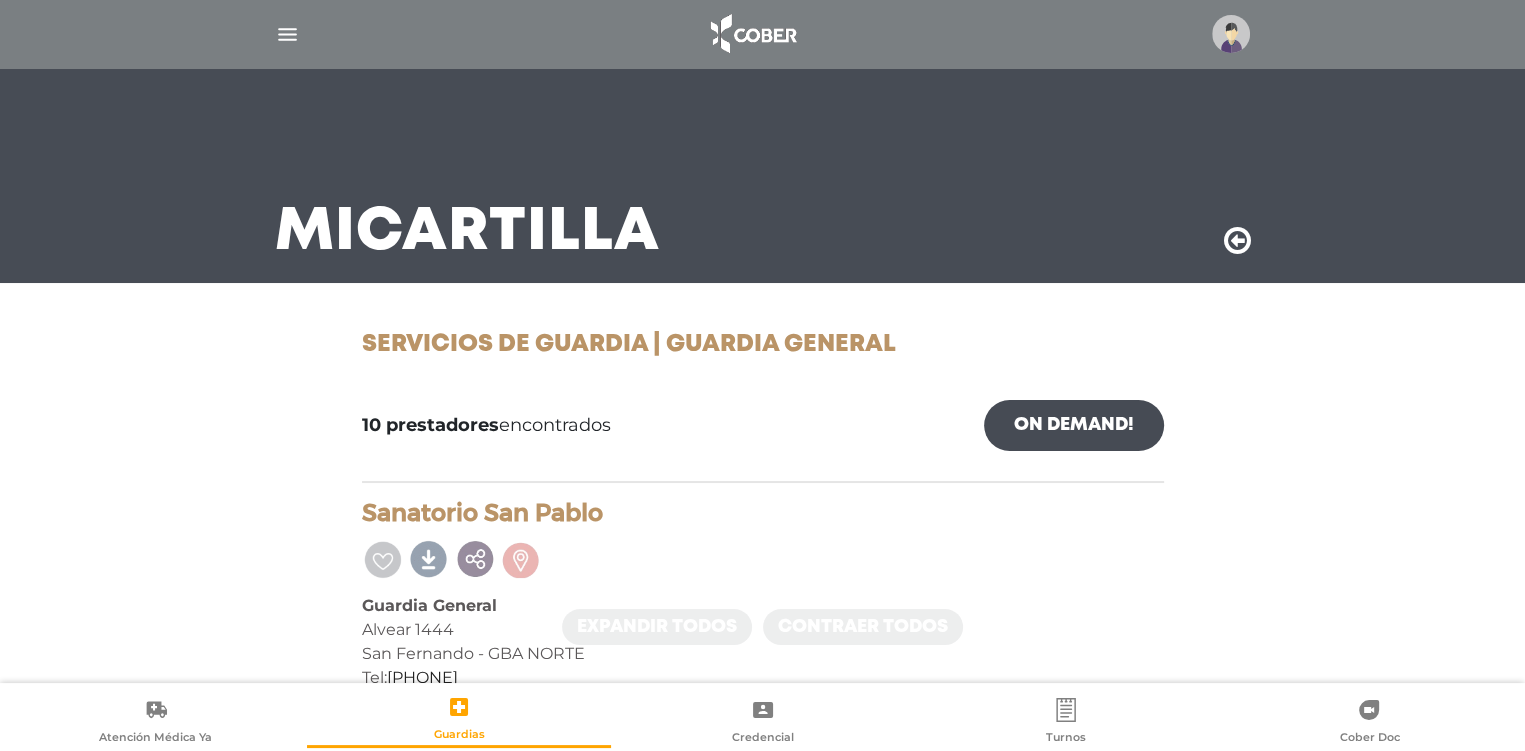 scroll, scrollTop: 0, scrollLeft: 0, axis: both 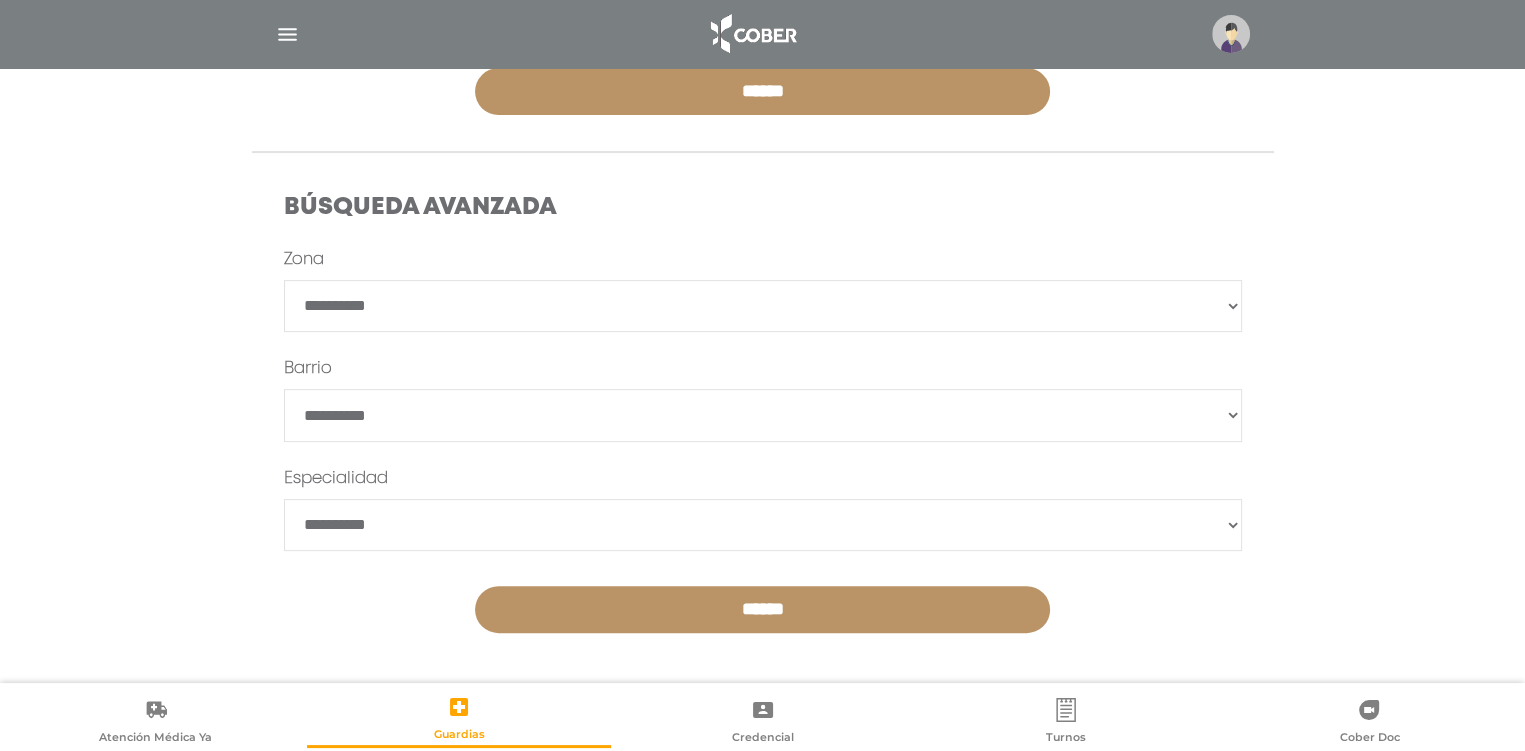 drag, startPoint x: 1227, startPoint y: 305, endPoint x: 1152, endPoint y: 314, distance: 75.53807 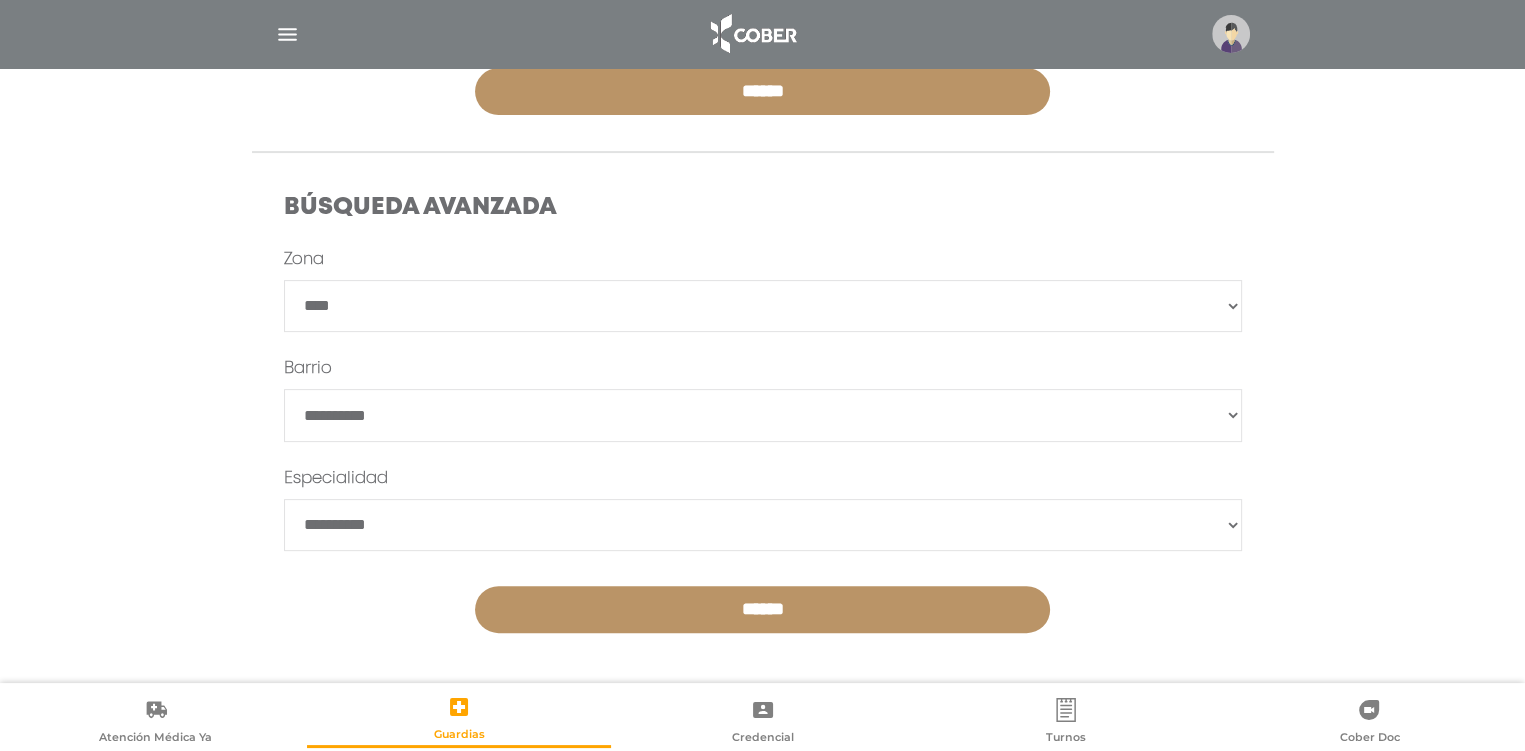 click on "**********" at bounding box center (763, 306) 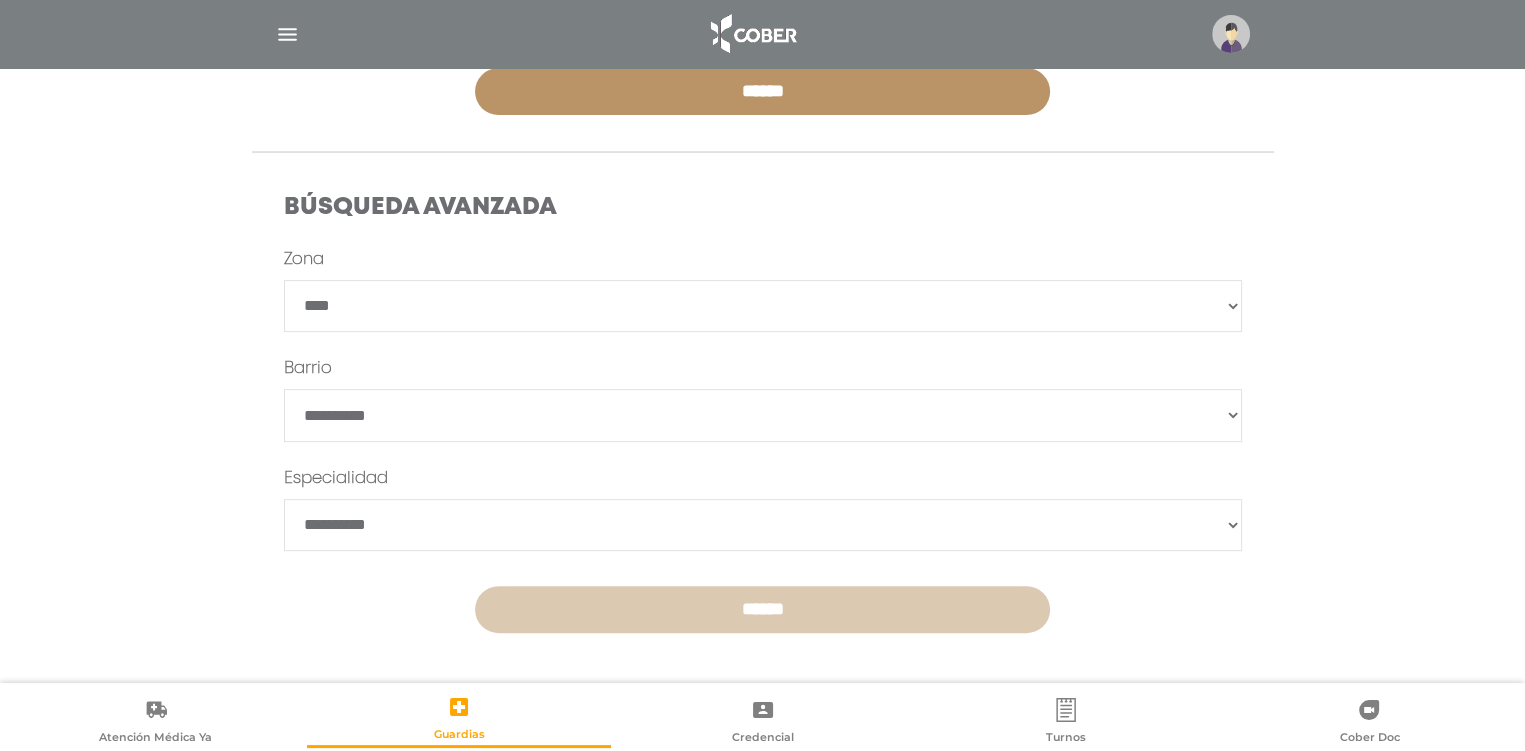 click on "******" at bounding box center [762, 609] 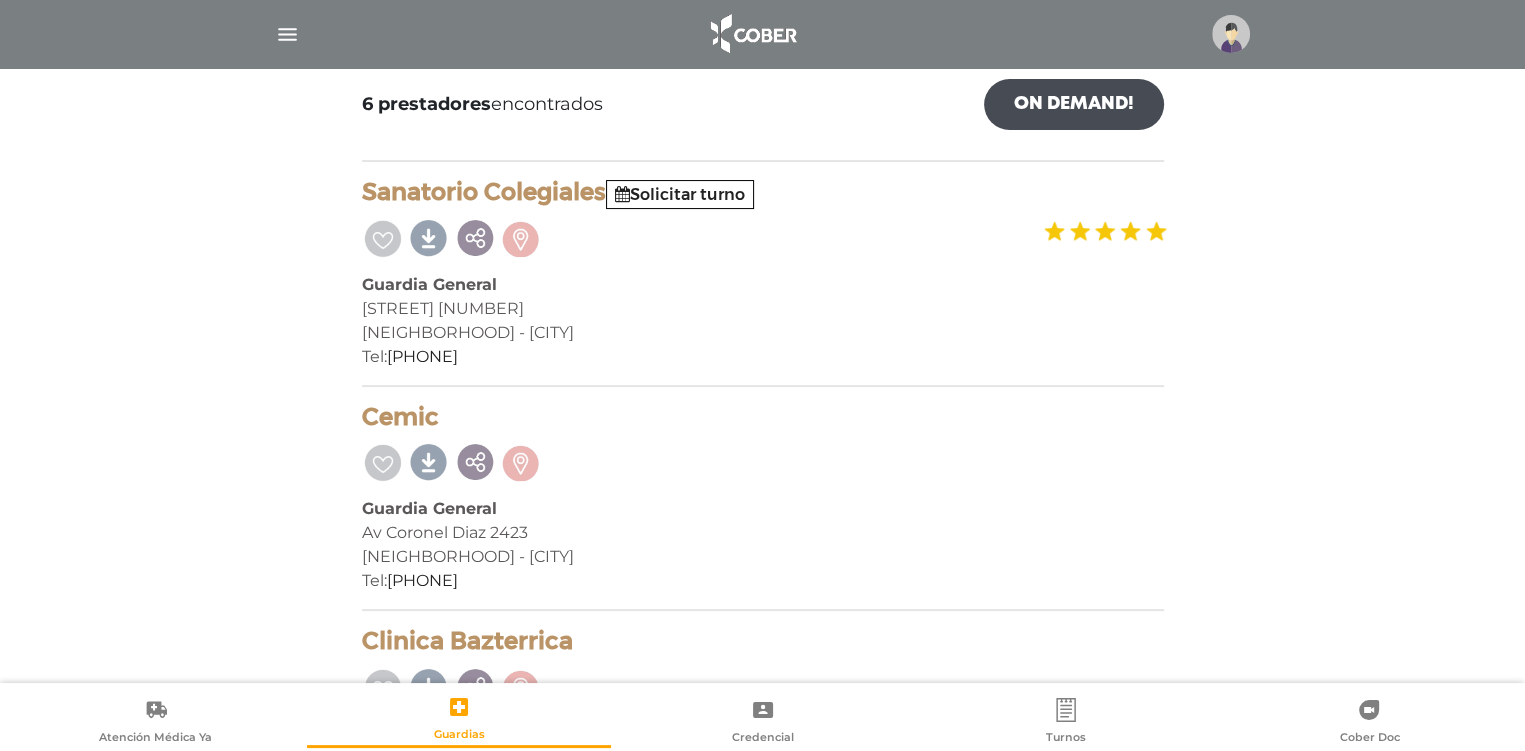 scroll, scrollTop: 86, scrollLeft: 0, axis: vertical 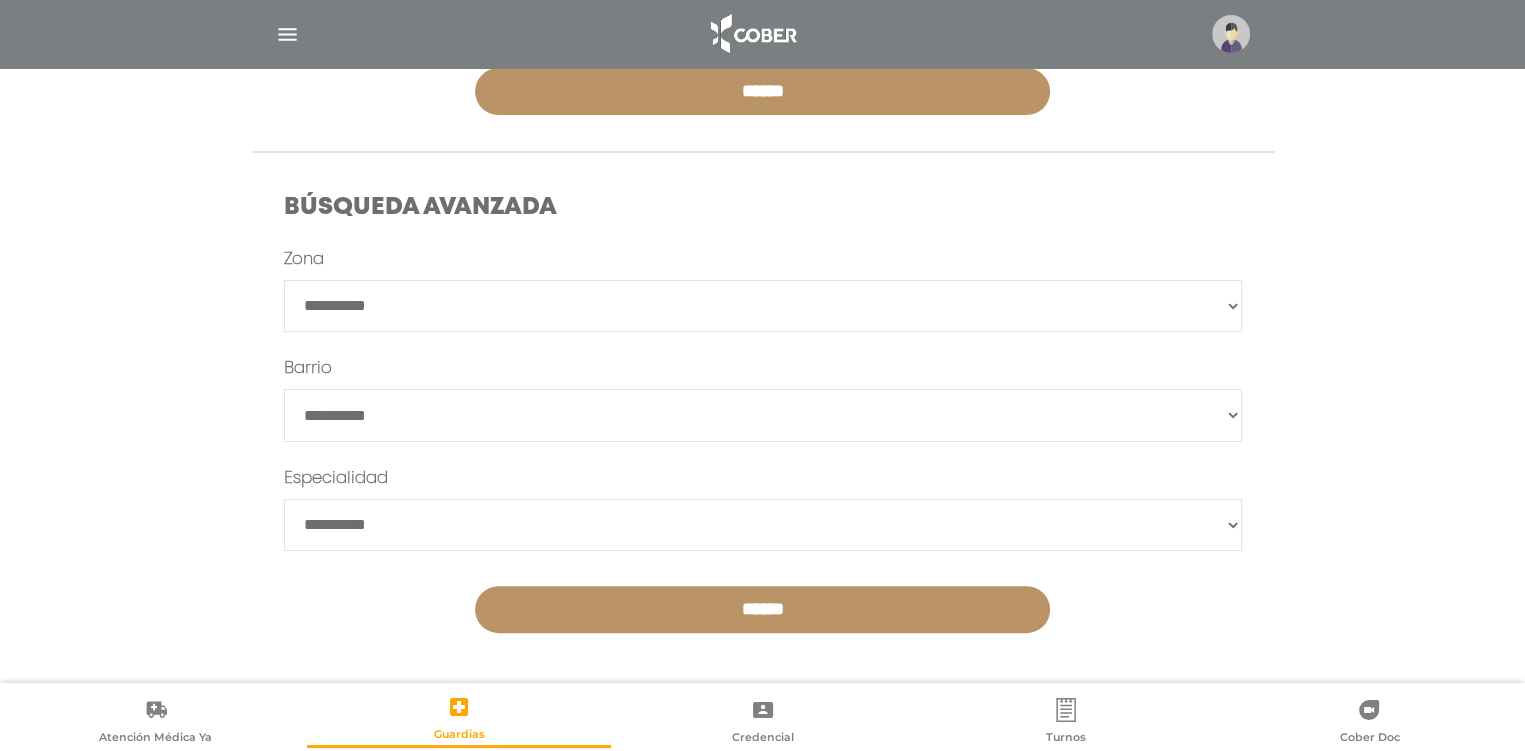 click on "**********" at bounding box center (763, 525) 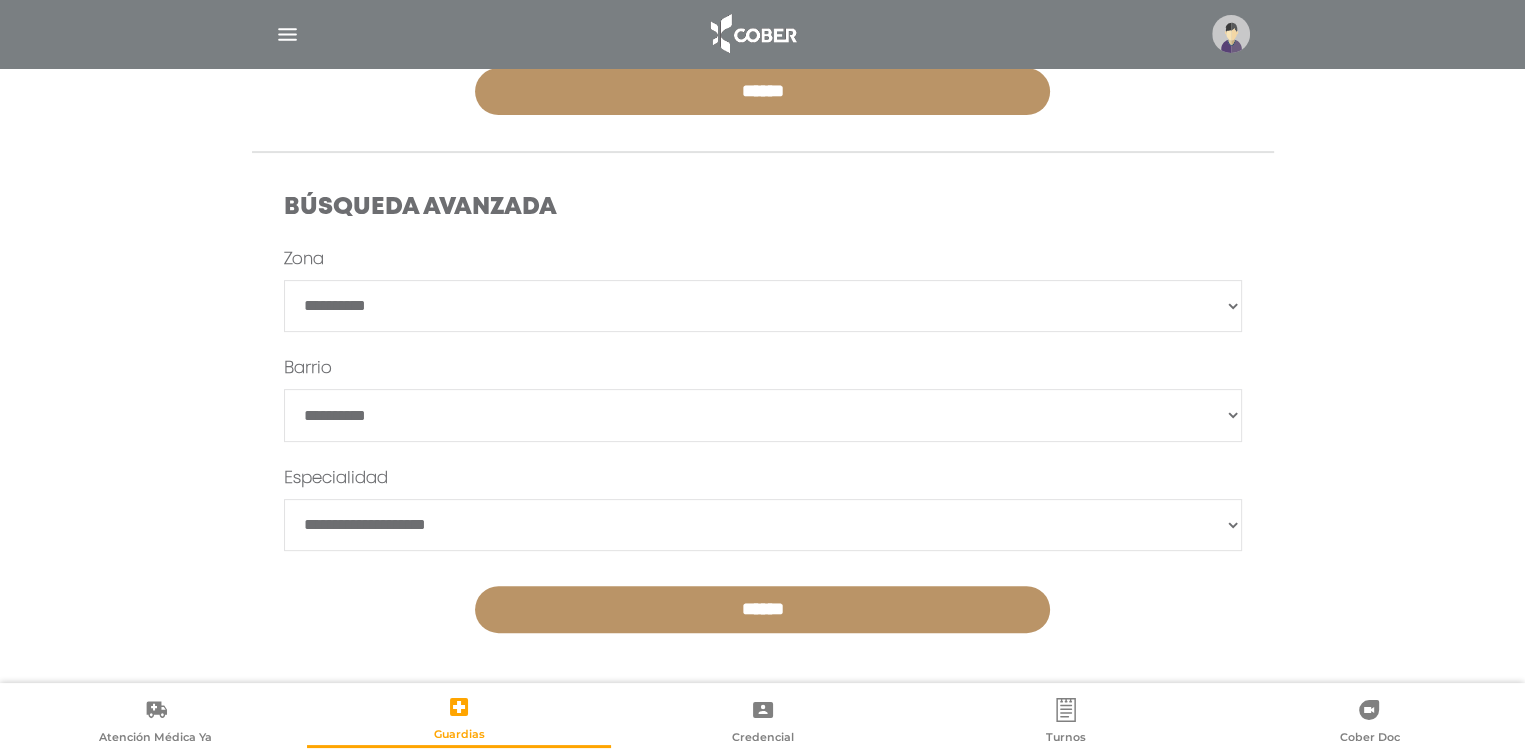 click on "**********" at bounding box center [763, 525] 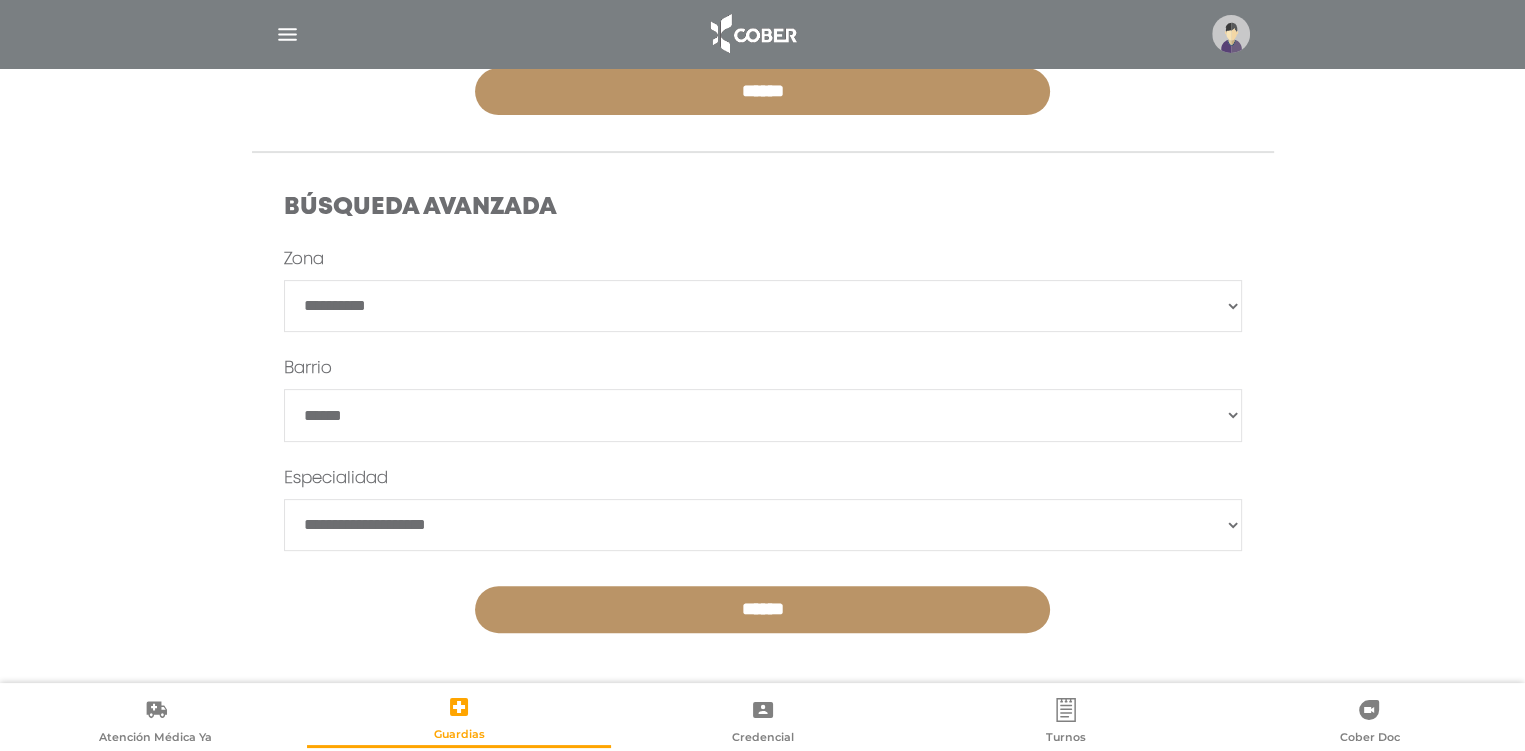 click on "**********" at bounding box center (763, 415) 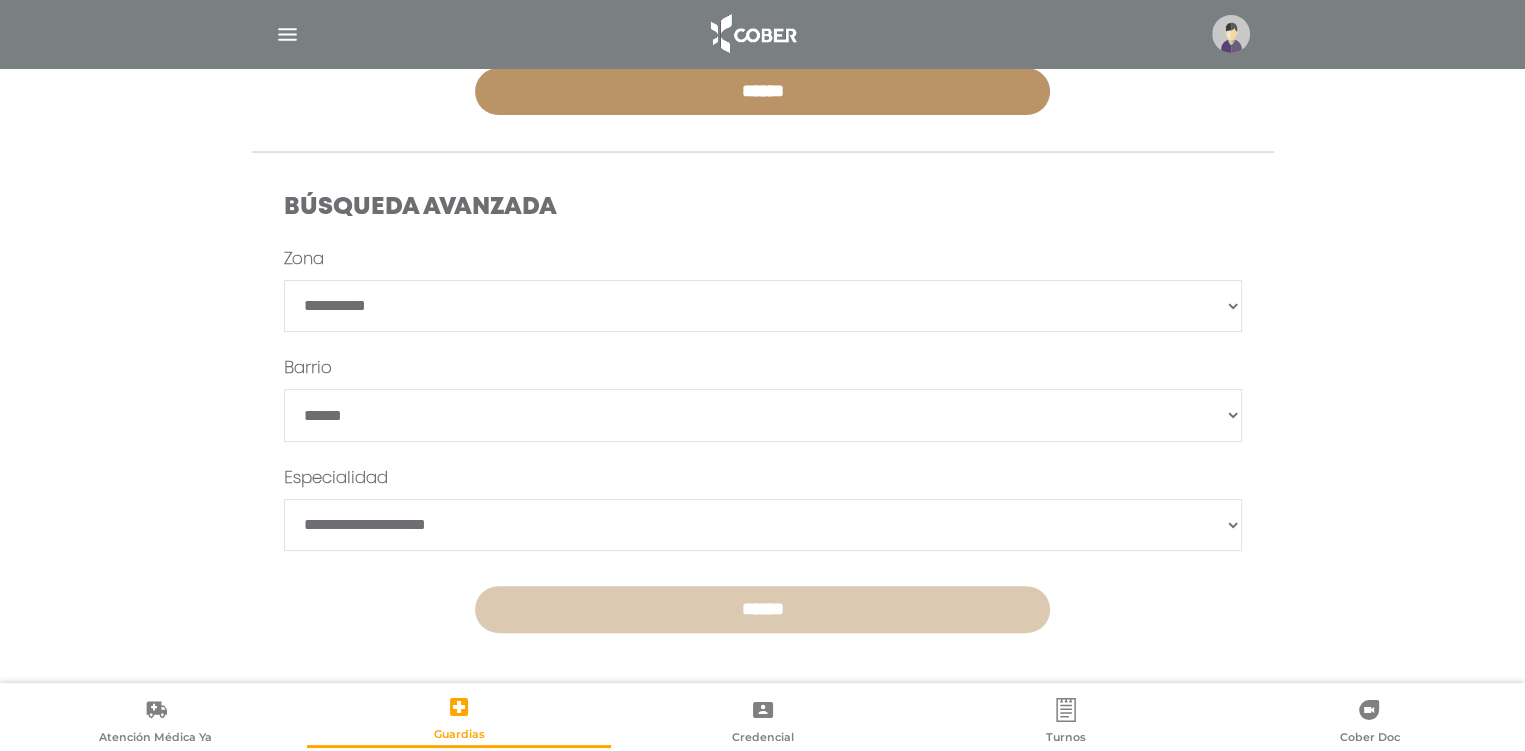 click on "******" at bounding box center [762, 609] 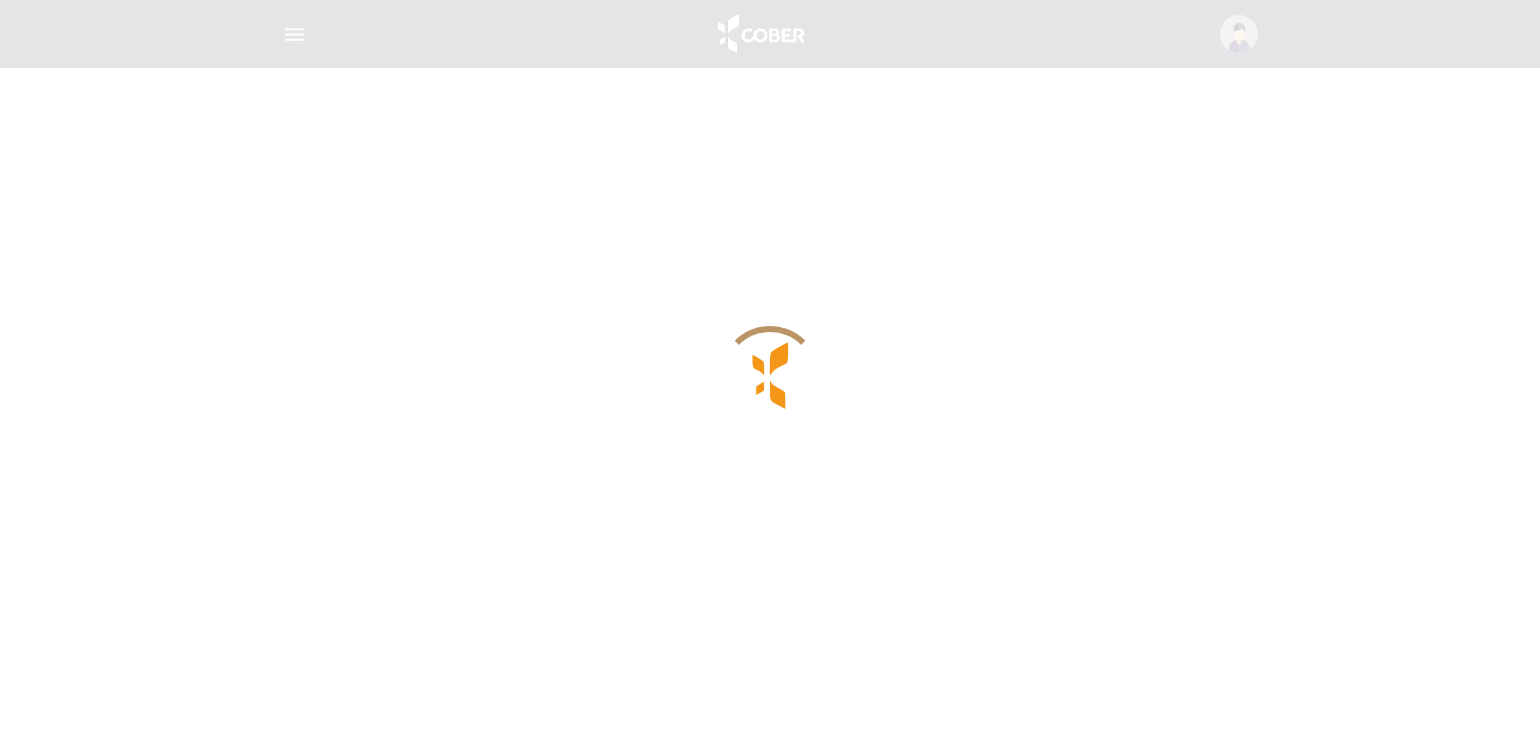 scroll, scrollTop: 0, scrollLeft: 0, axis: both 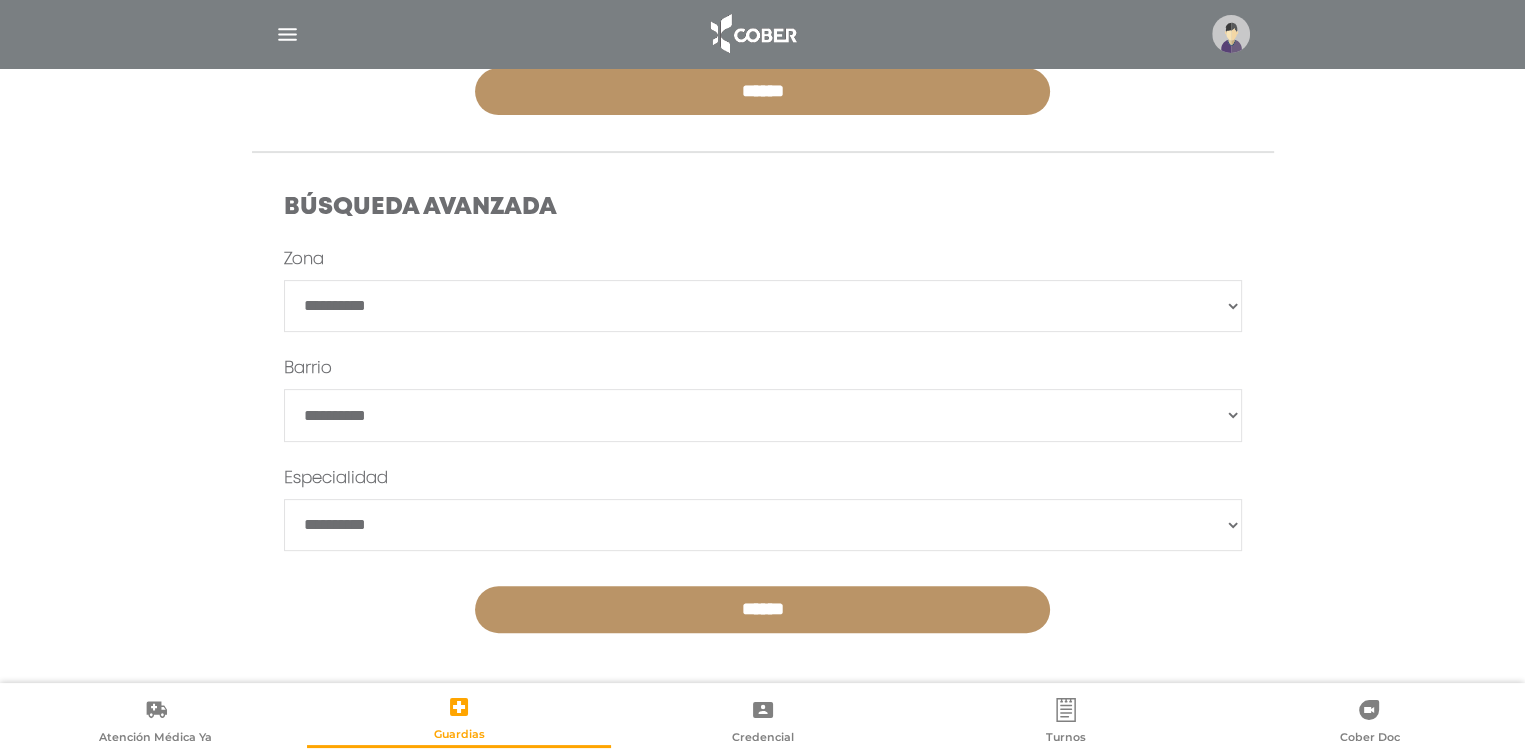 click on "**********" at bounding box center (763, 306) 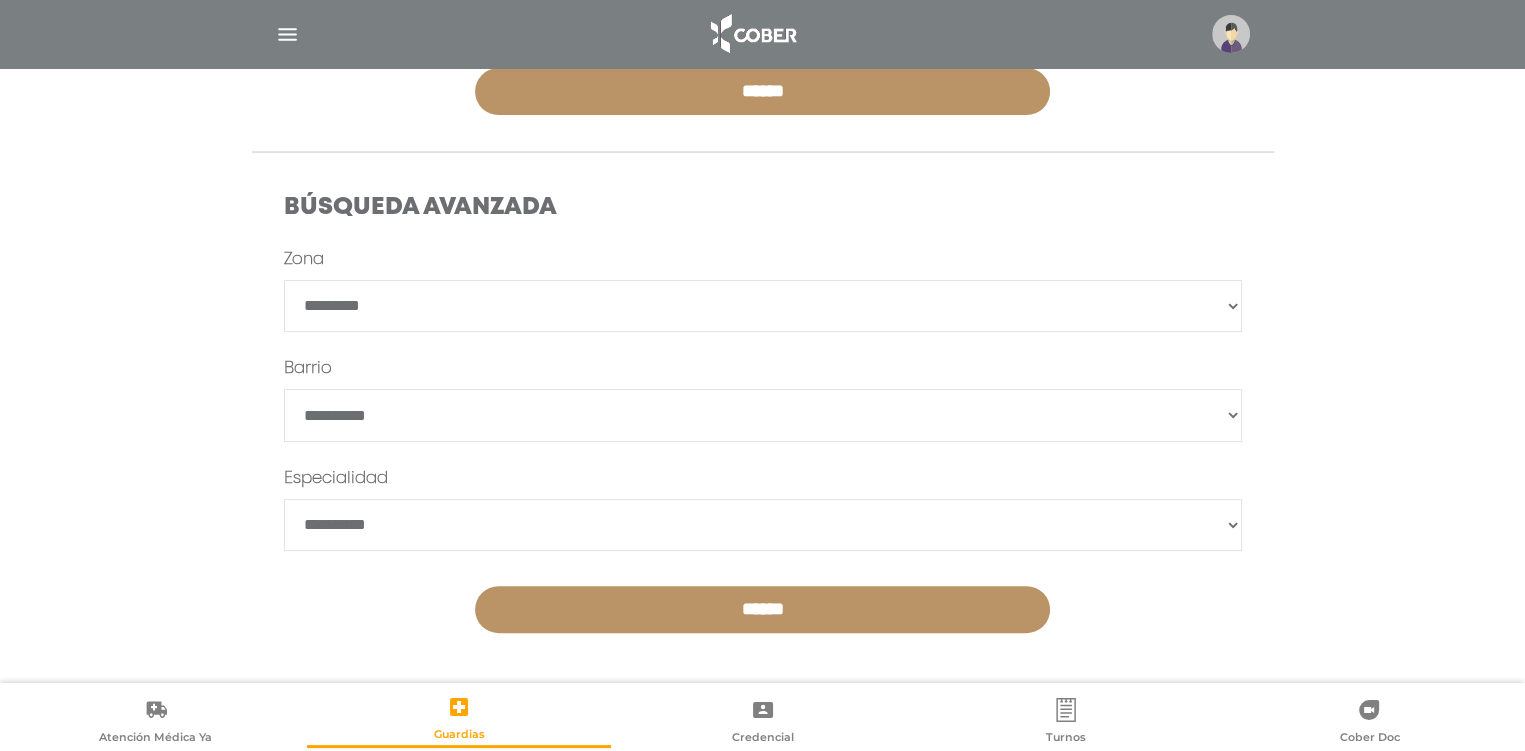 click on "**********" at bounding box center [763, 306] 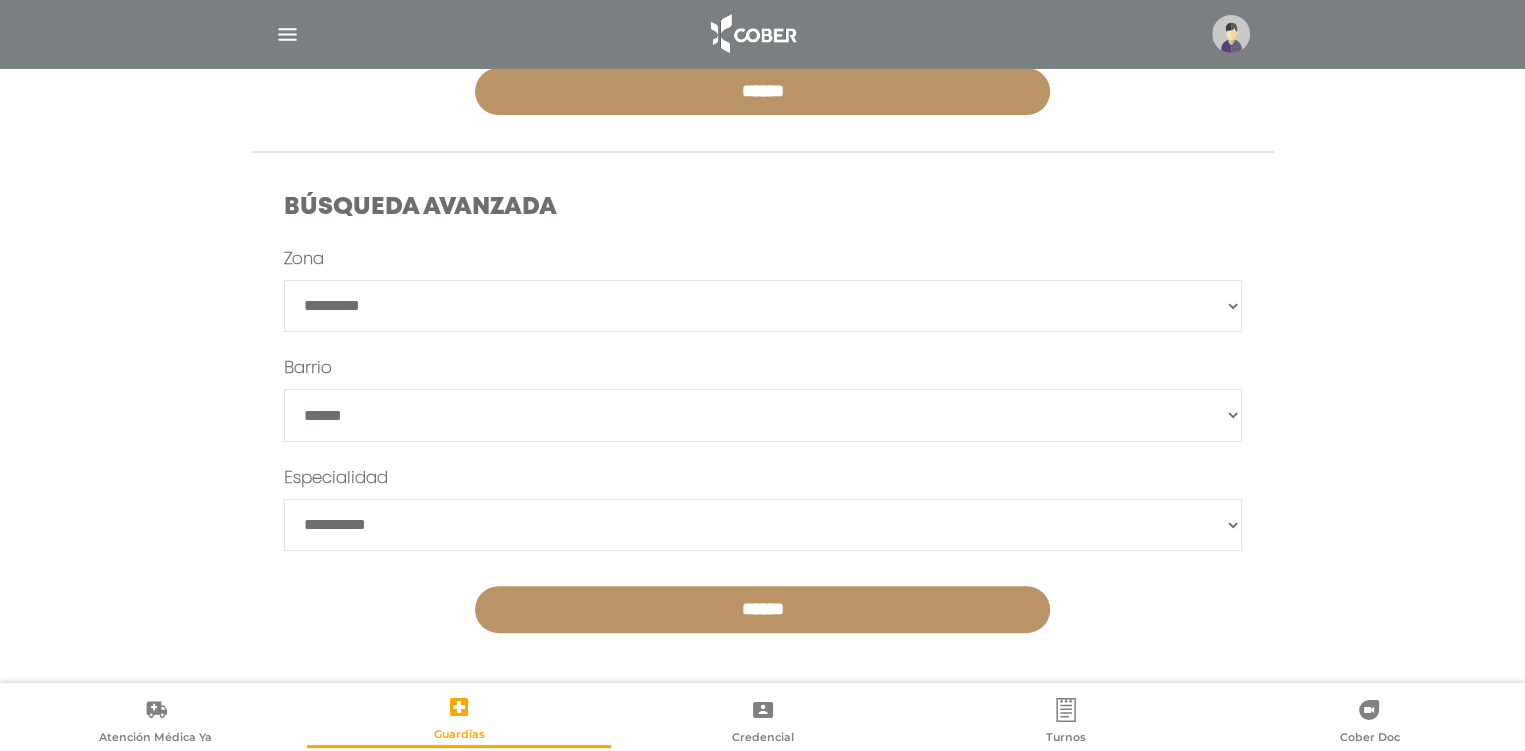 click on "******" at bounding box center [763, 415] 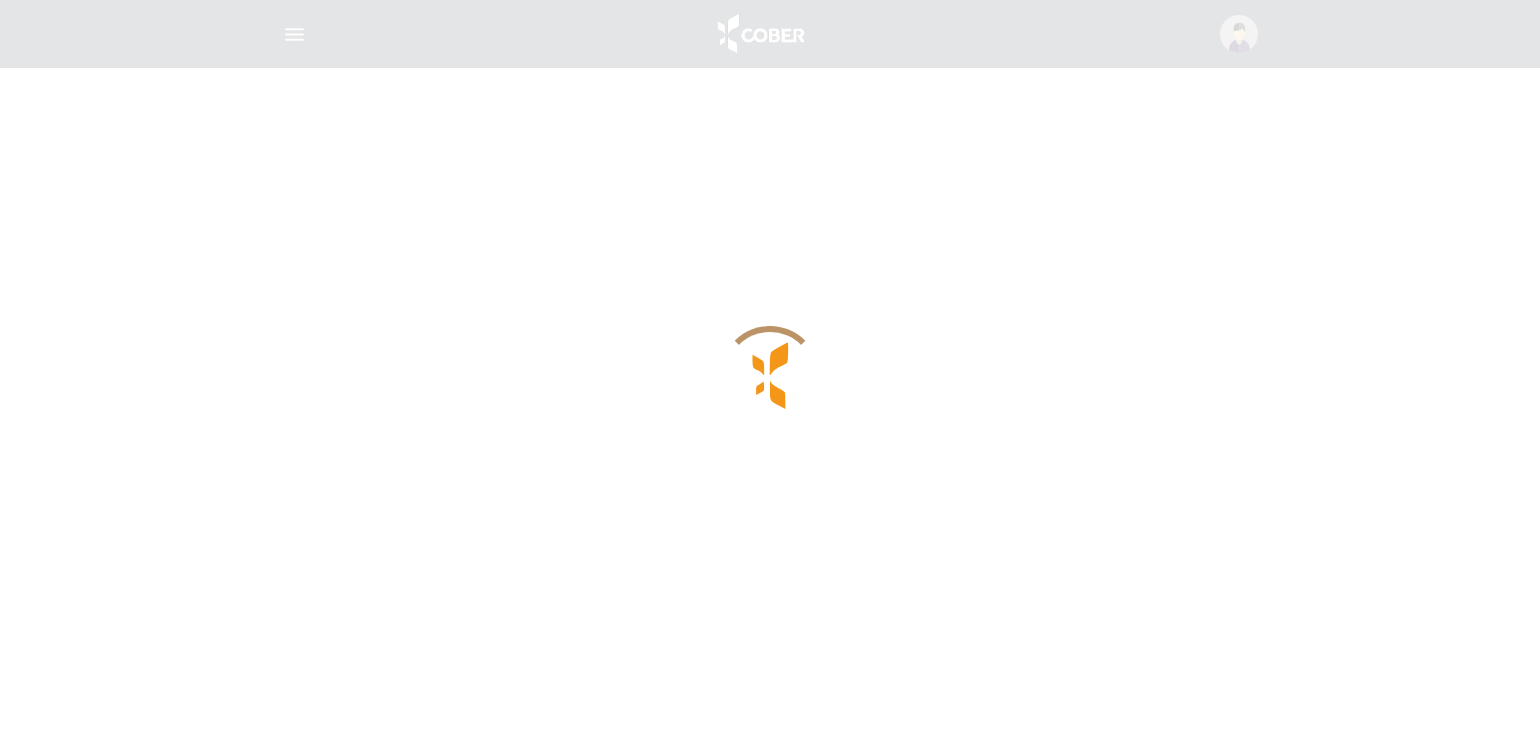 scroll, scrollTop: 0, scrollLeft: 0, axis: both 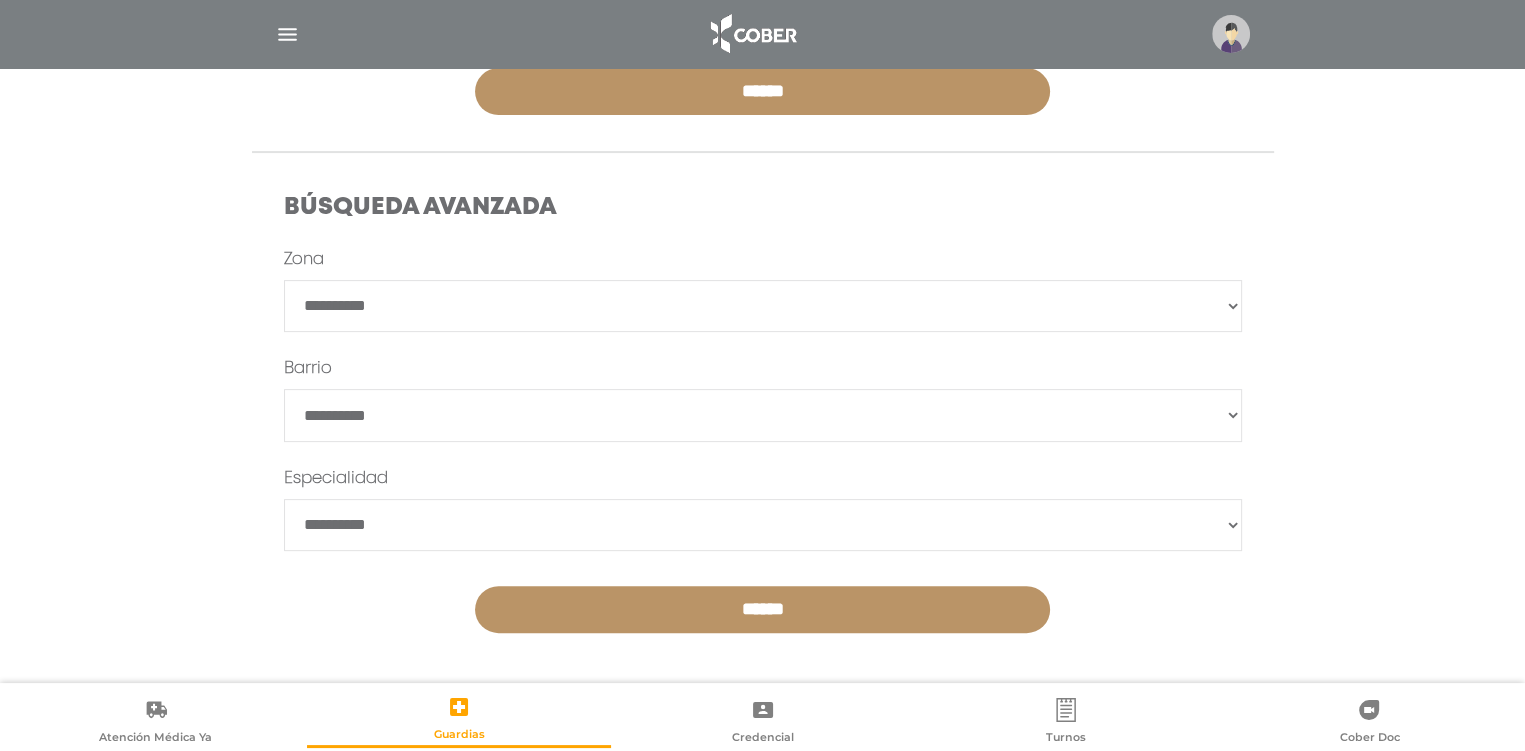 click on "**********" at bounding box center [763, 415] 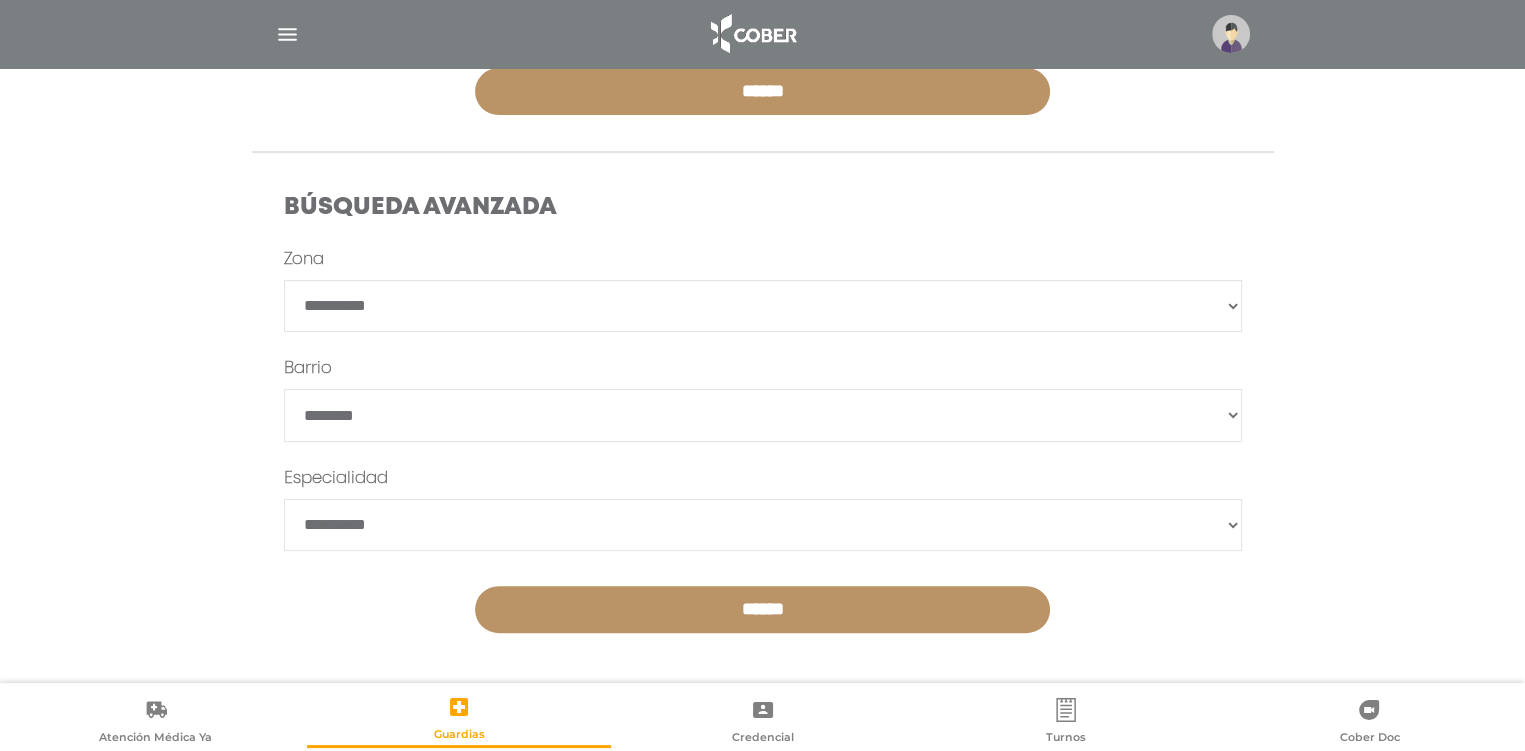 click on "**********" at bounding box center [763, 415] 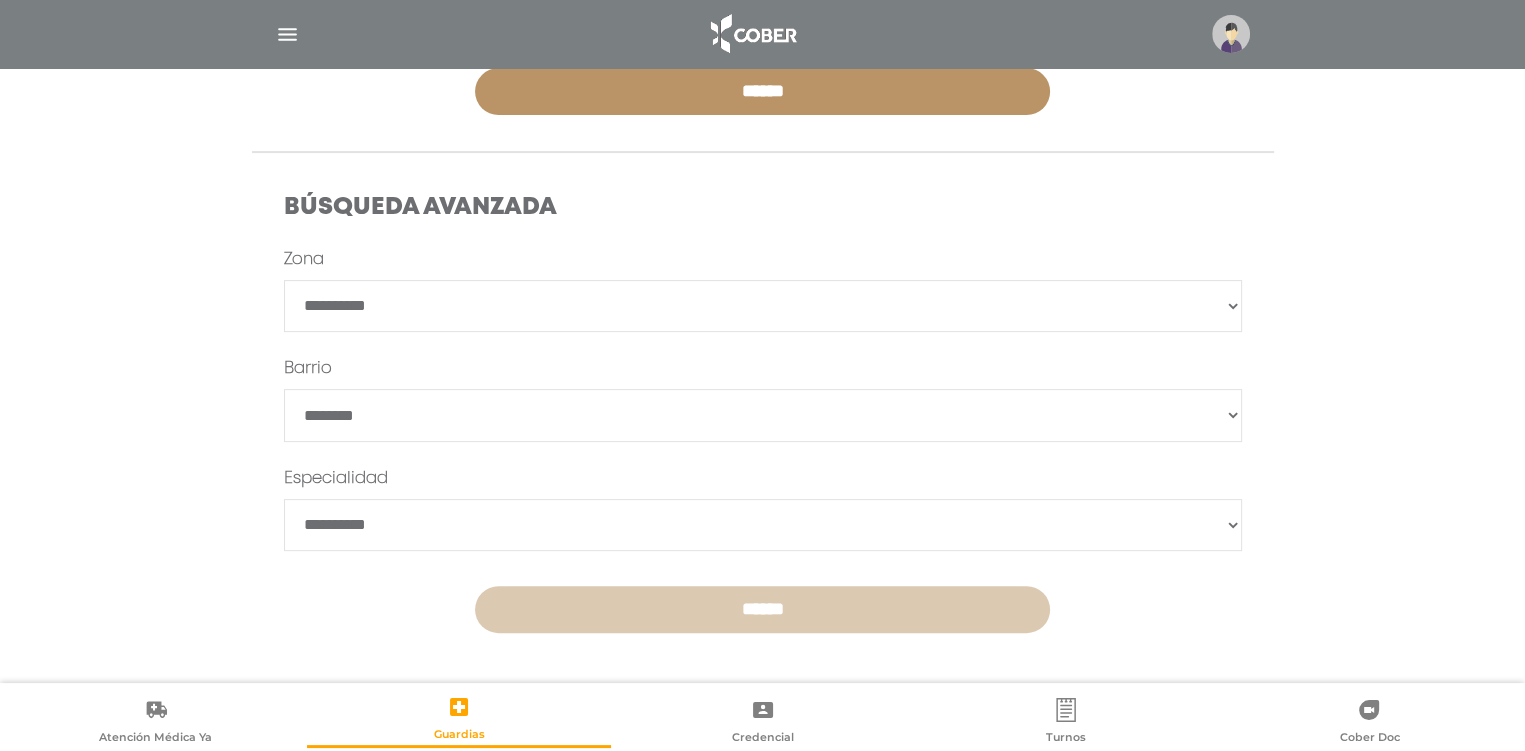 click on "******" at bounding box center (762, 609) 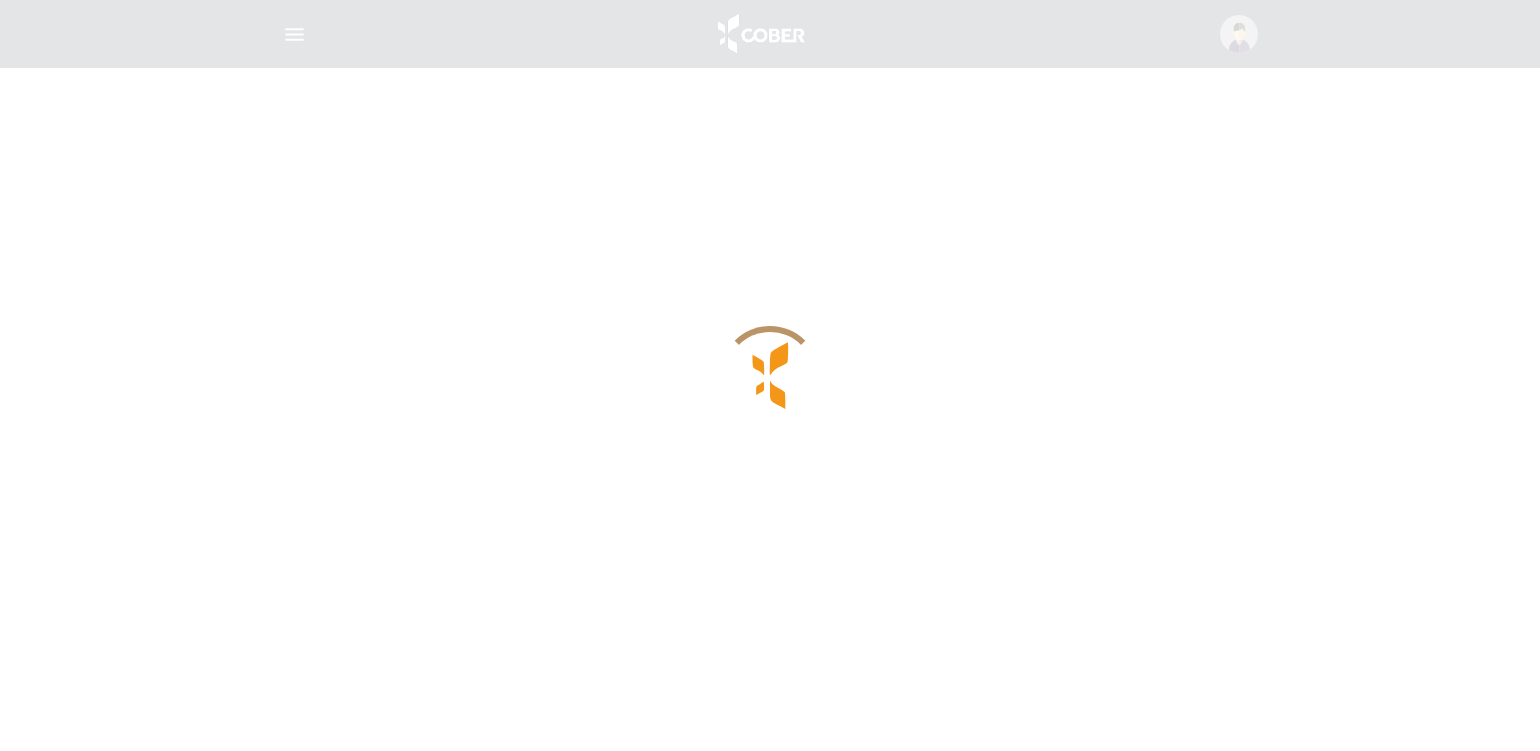 scroll, scrollTop: 0, scrollLeft: 0, axis: both 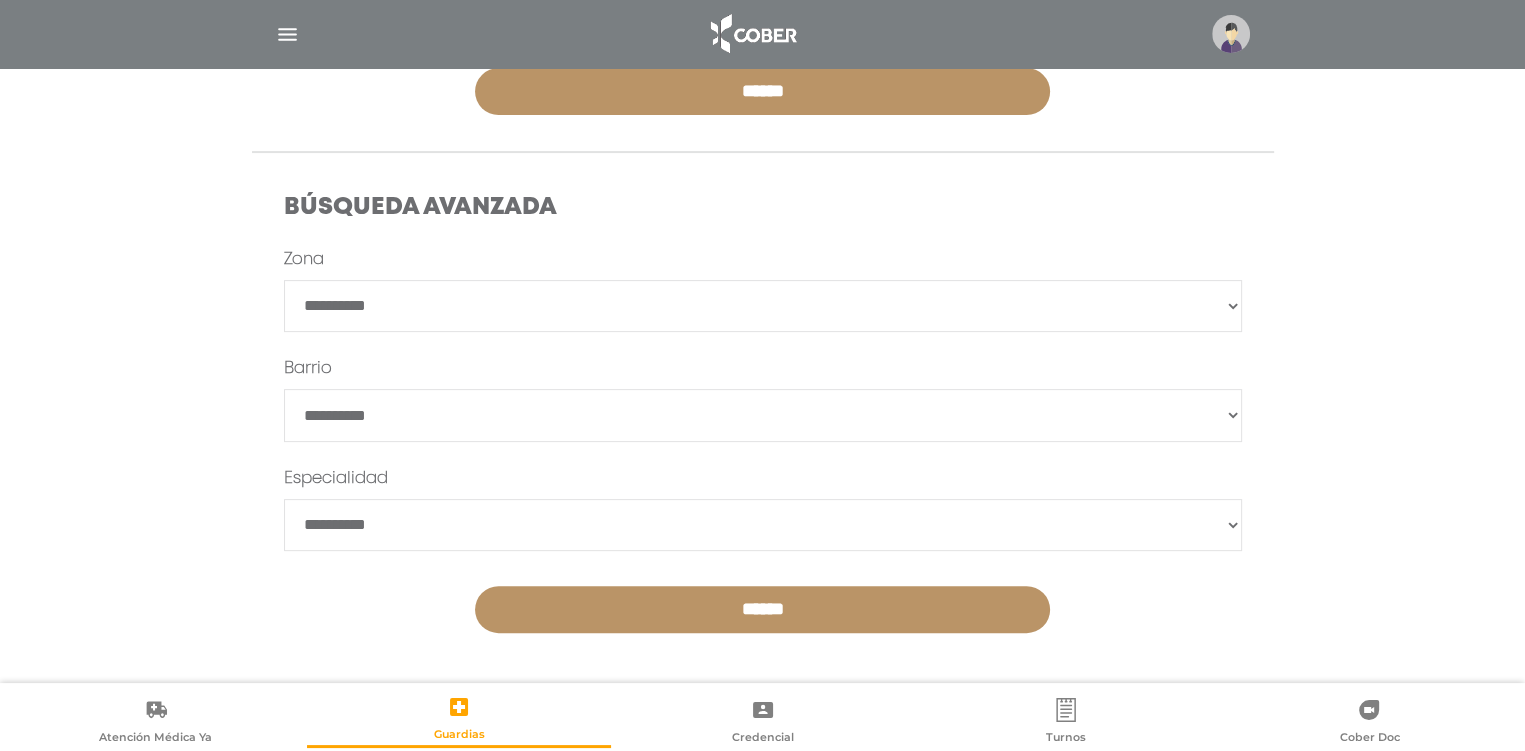 drag, startPoint x: 1232, startPoint y: 419, endPoint x: 1120, endPoint y: 414, distance: 112.11155 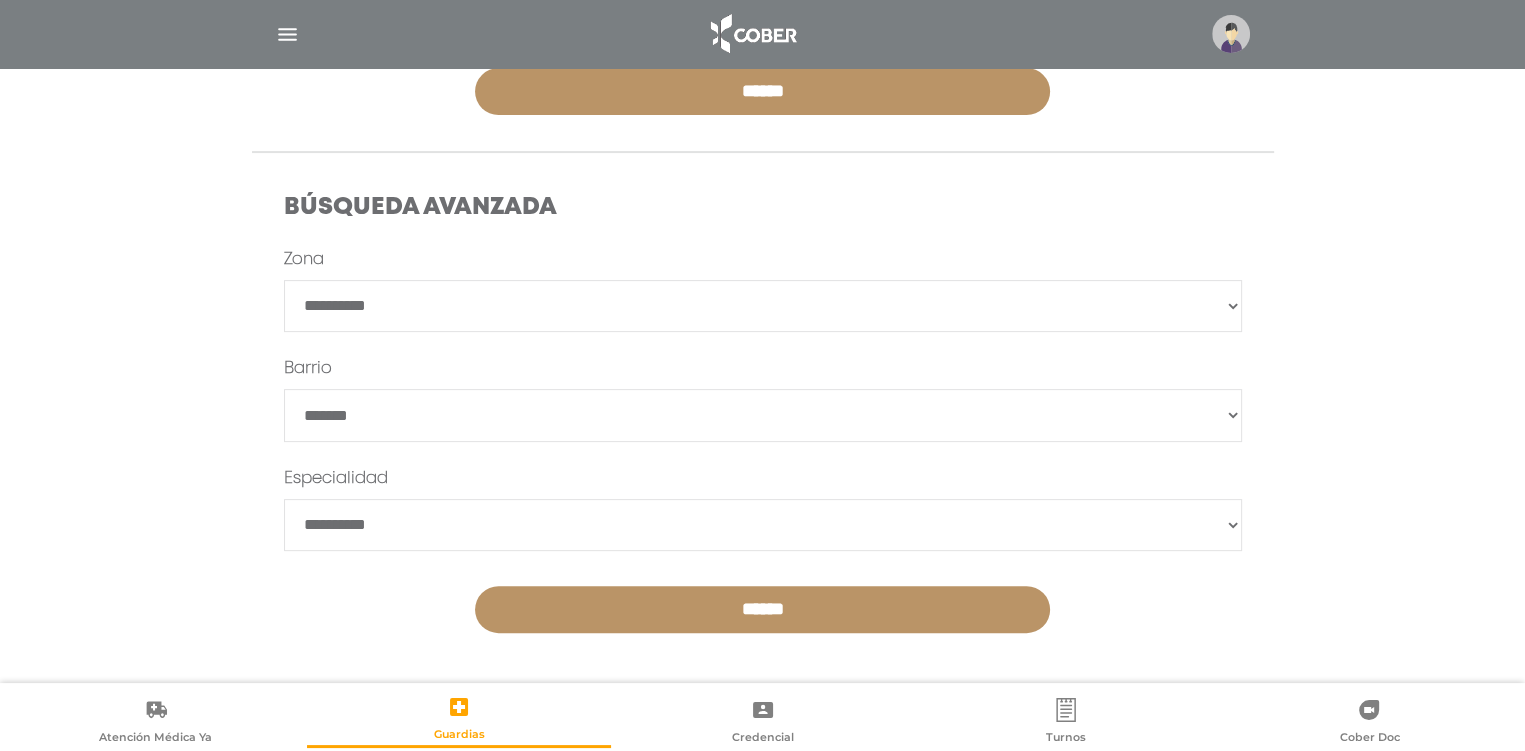 click on "**********" at bounding box center [763, 415] 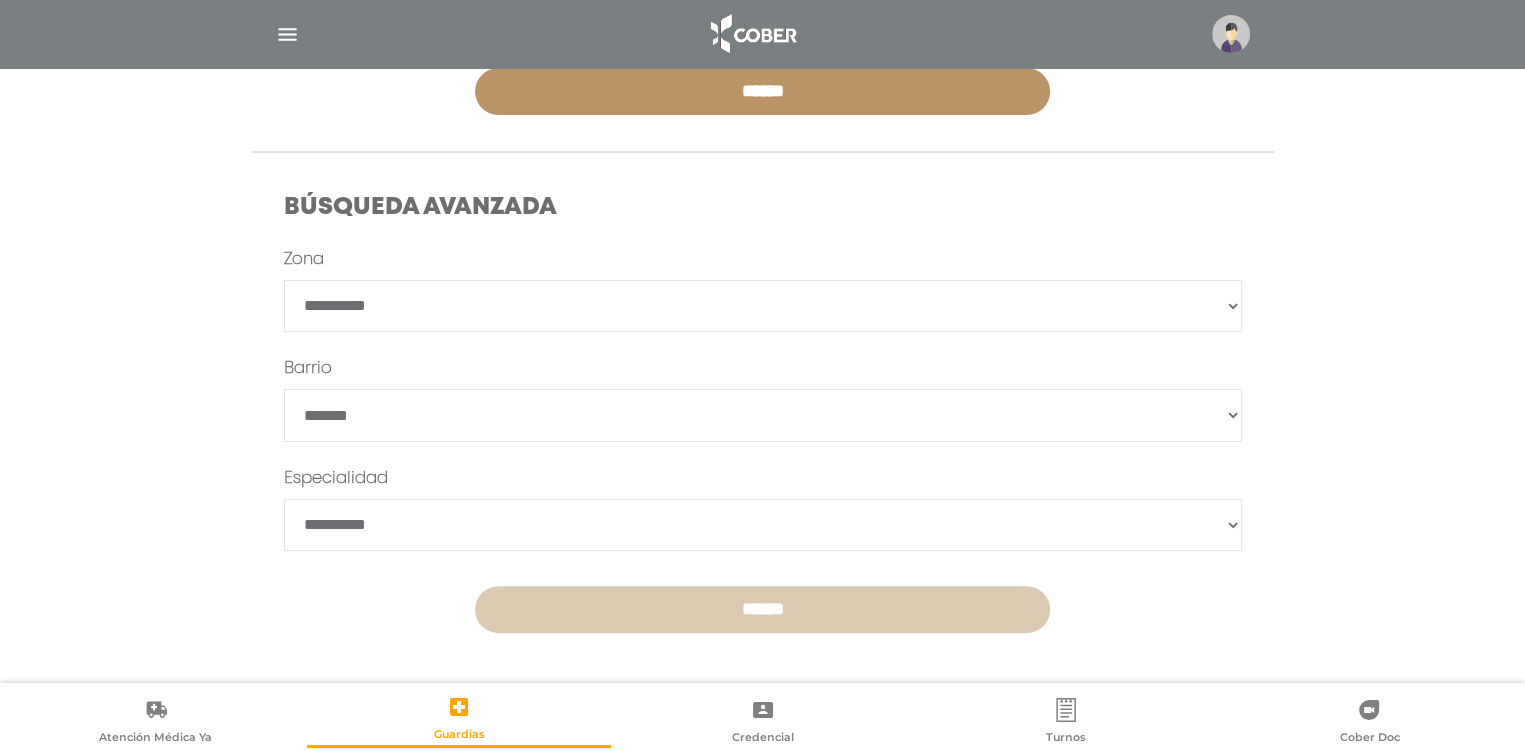 click on "******" at bounding box center [762, 609] 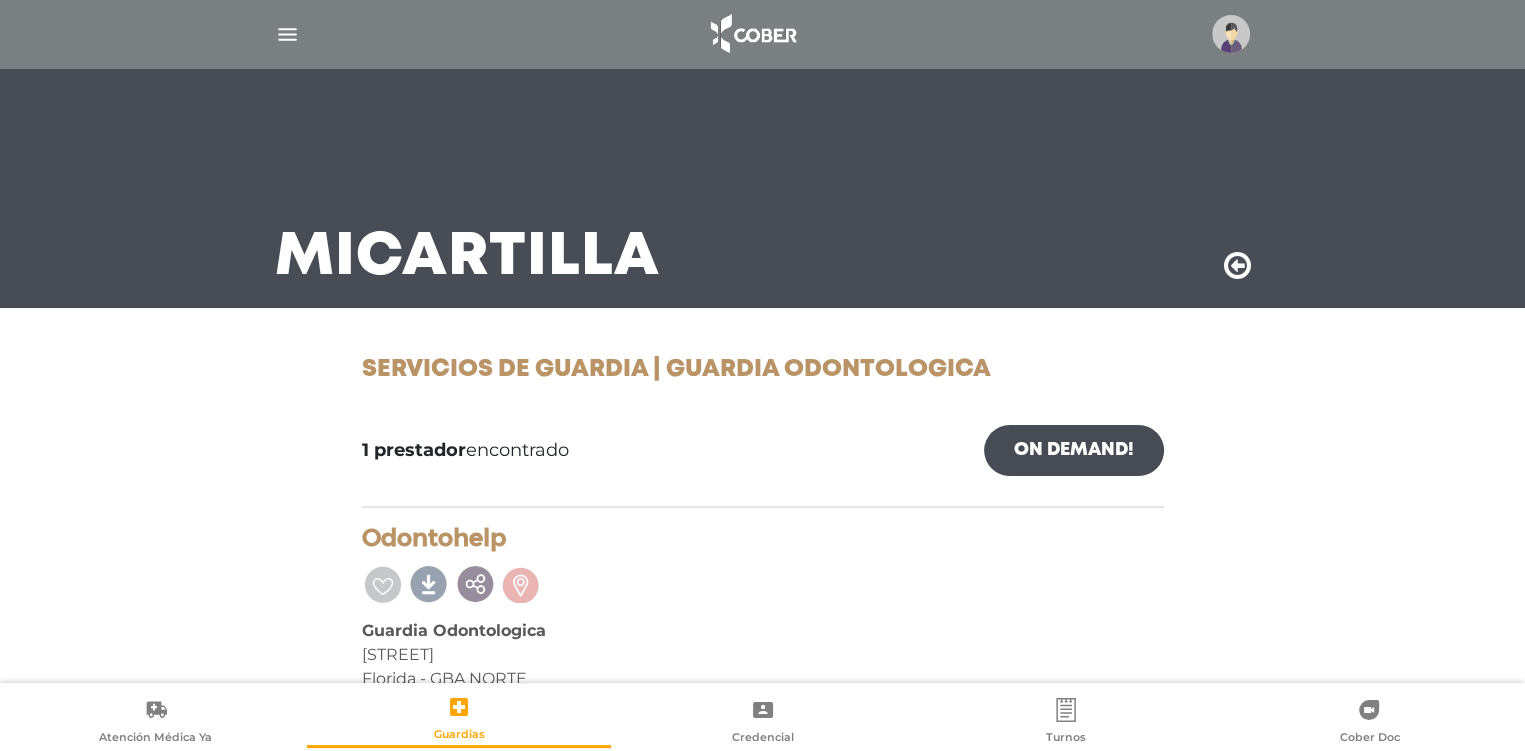 scroll, scrollTop: 64, scrollLeft: 0, axis: vertical 